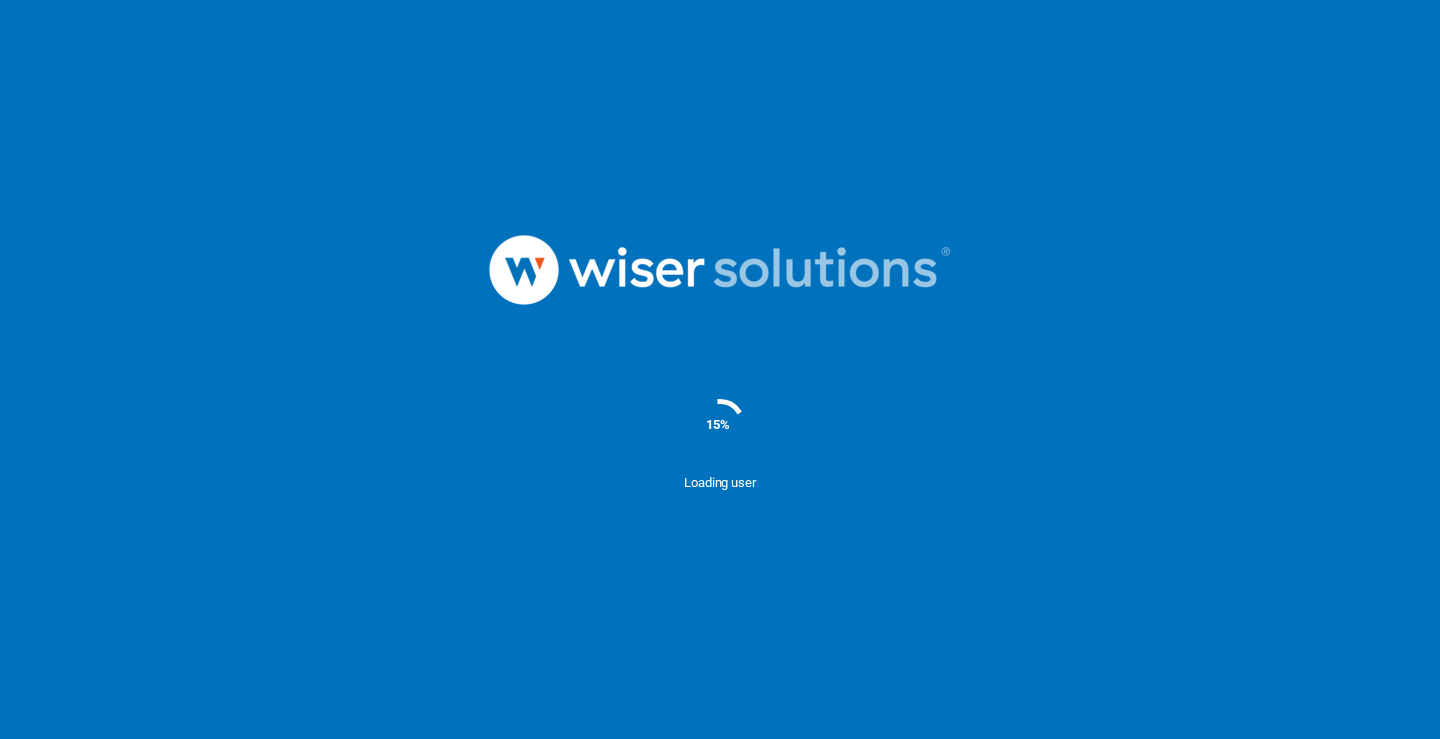 scroll, scrollTop: 0, scrollLeft: 0, axis: both 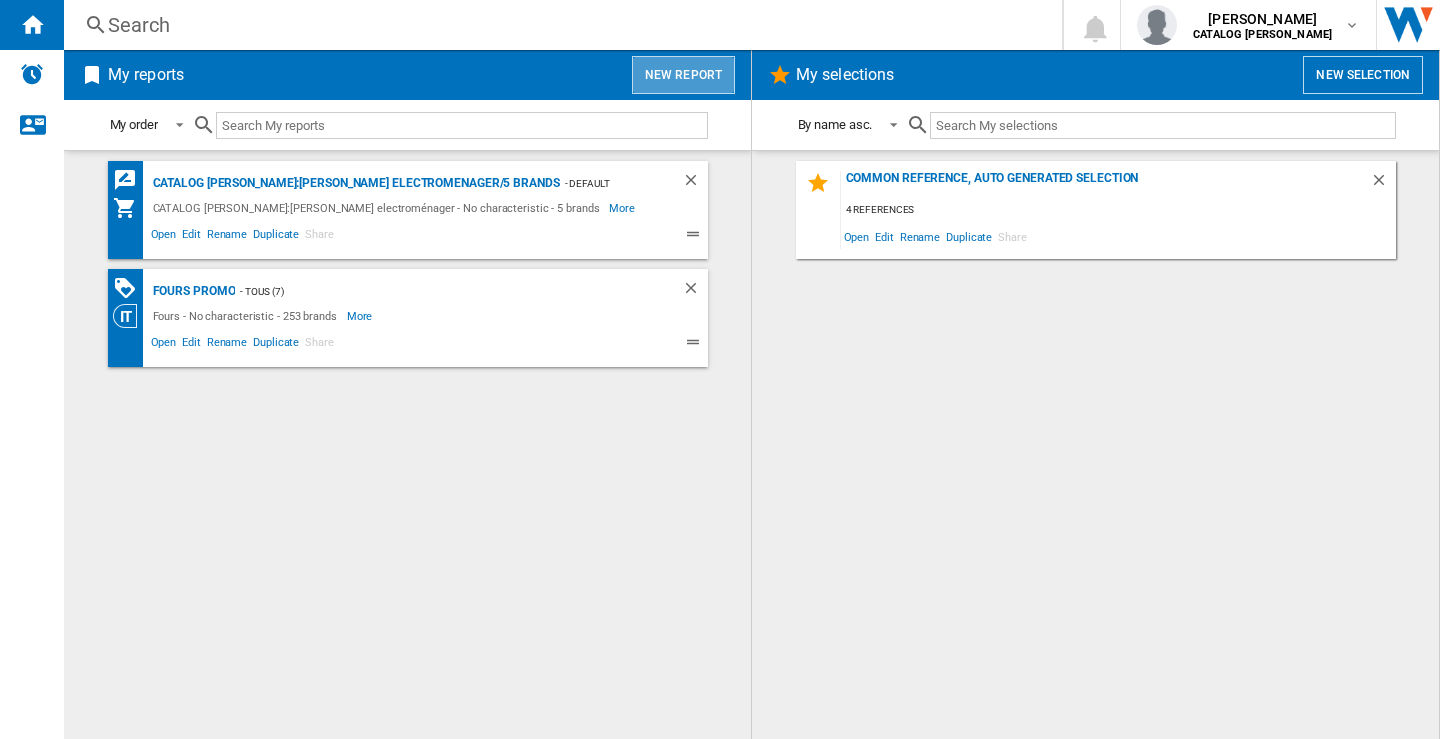 click on "New report" at bounding box center [683, 75] 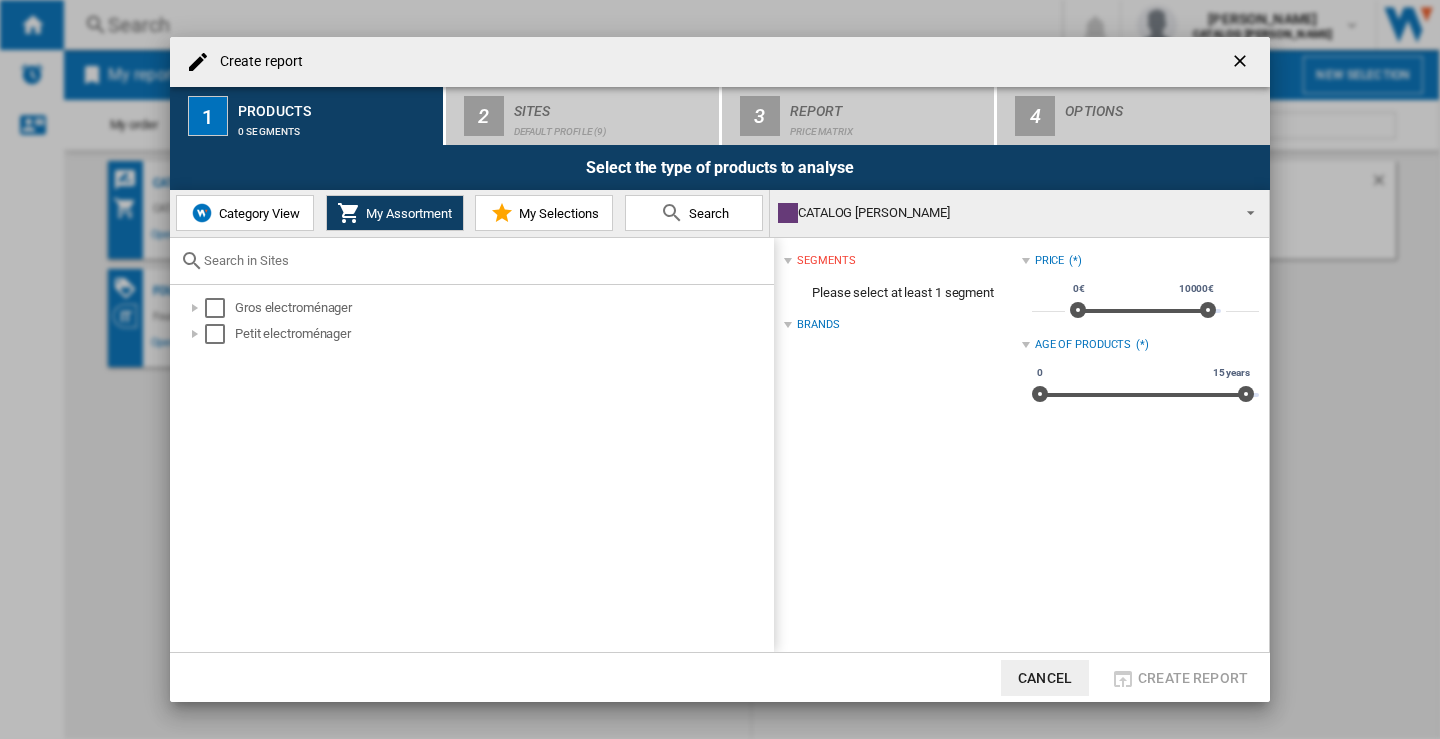 click on "Category View" at bounding box center [257, 213] 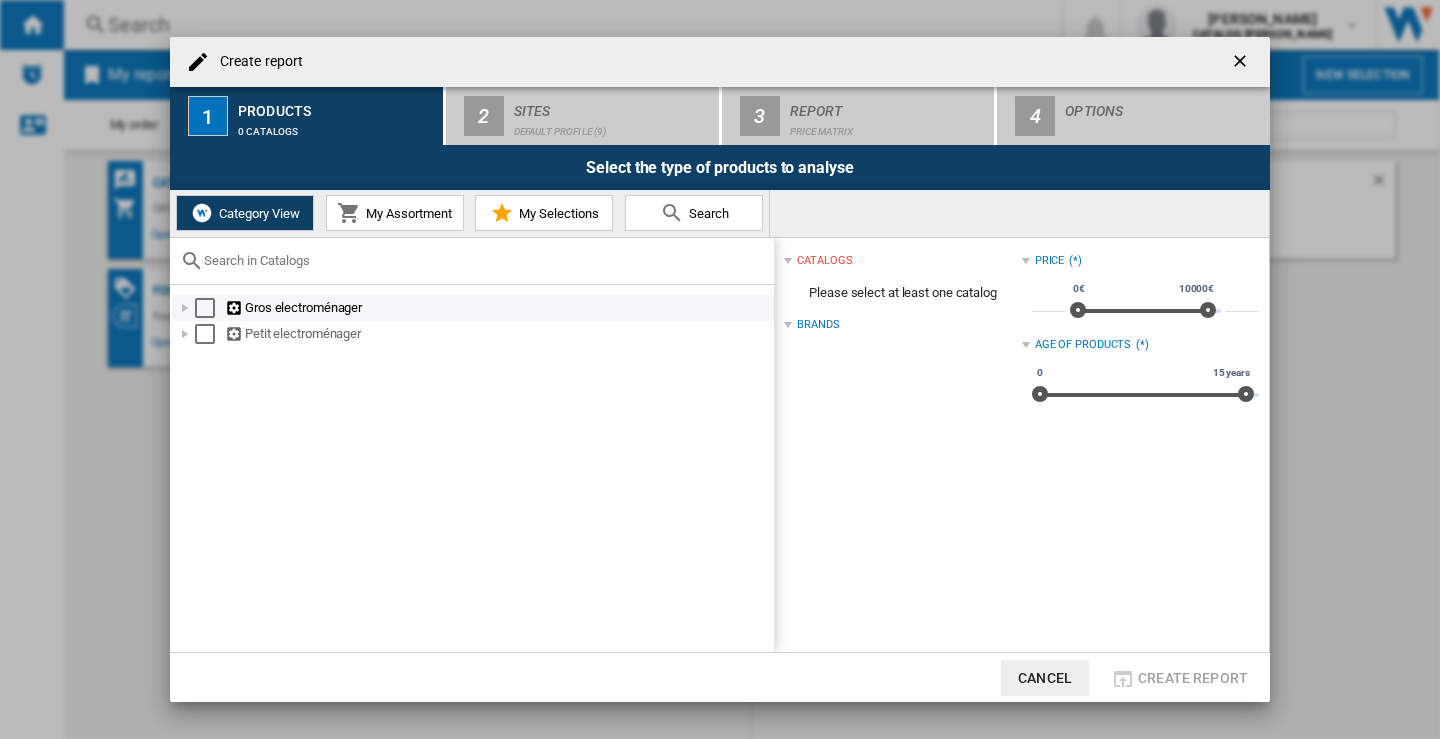 click at bounding box center [185, 308] 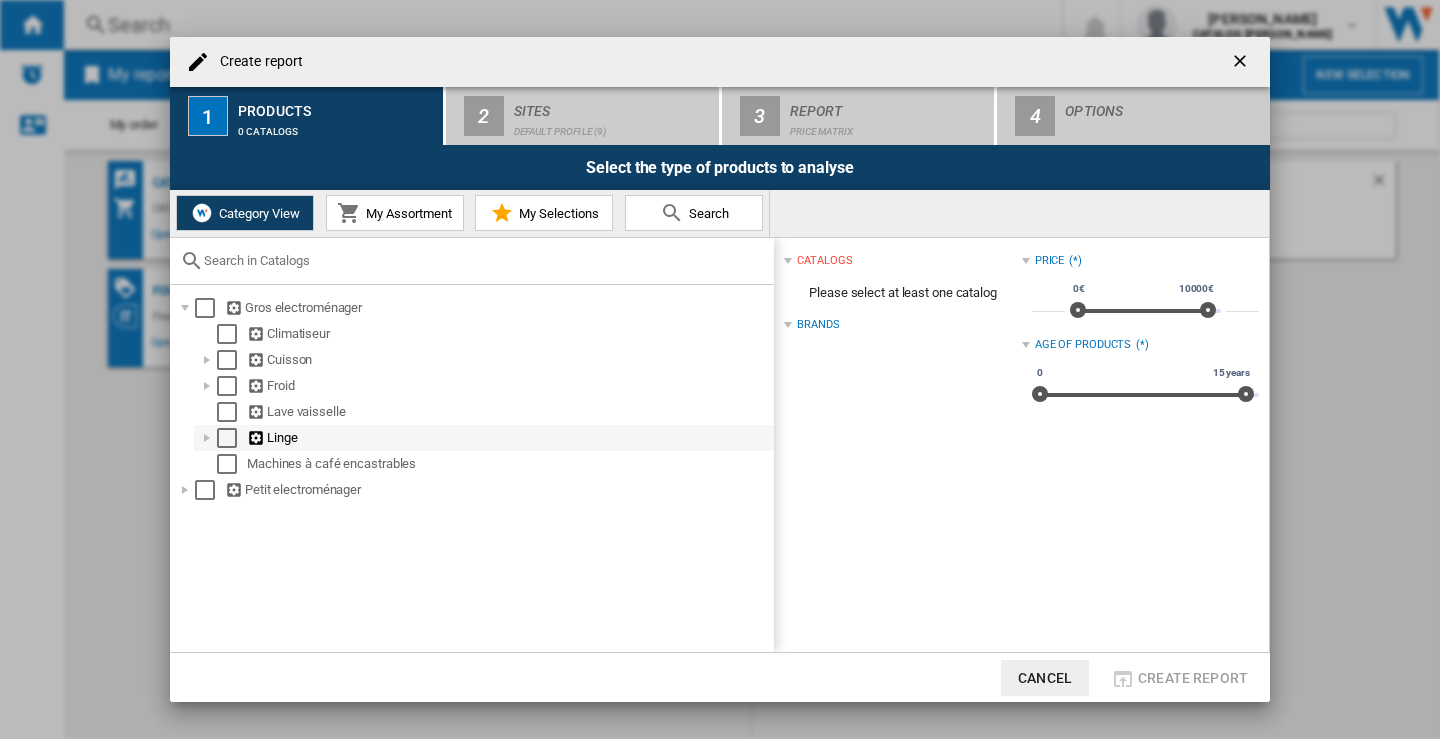 click at bounding box center (207, 438) 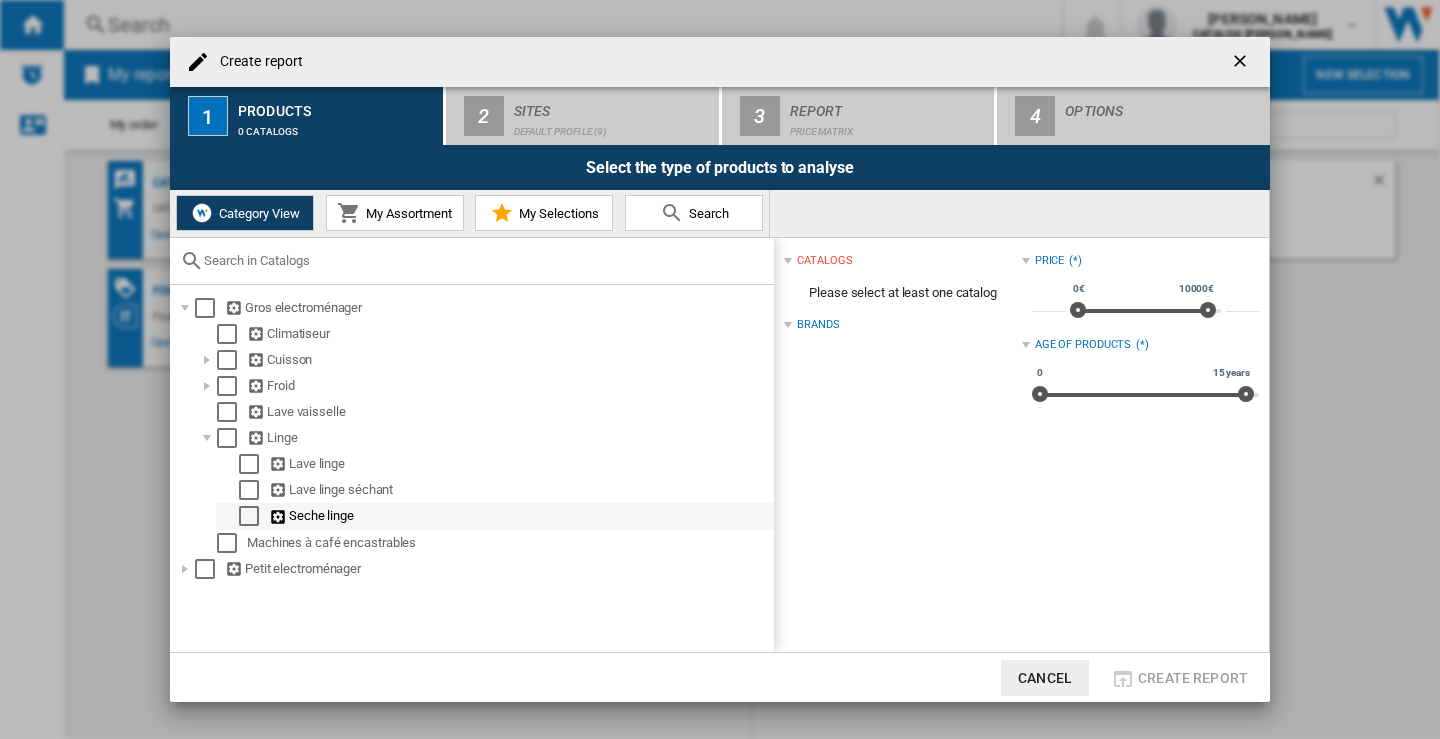 click at bounding box center [249, 516] 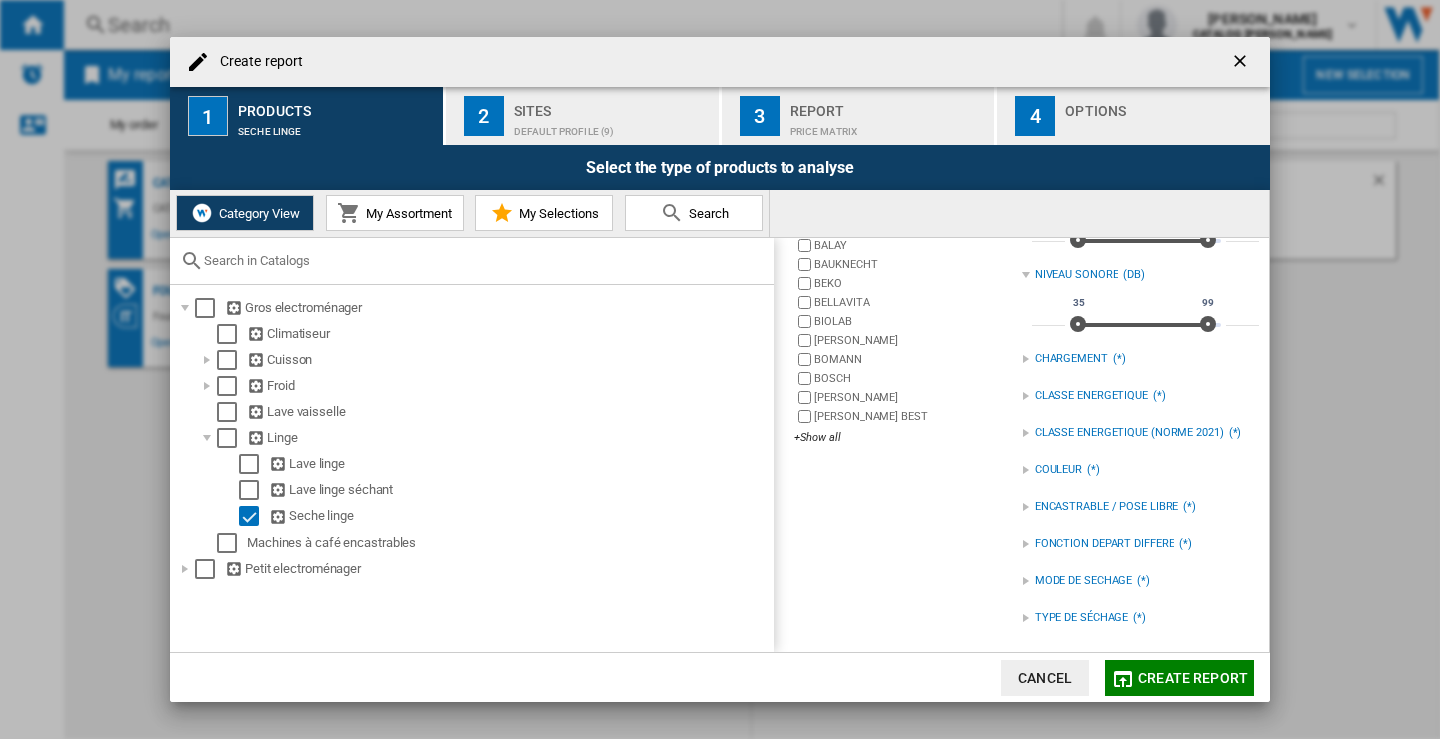 click on "TYPE DE SÉCHAGE" at bounding box center (1082, 618) 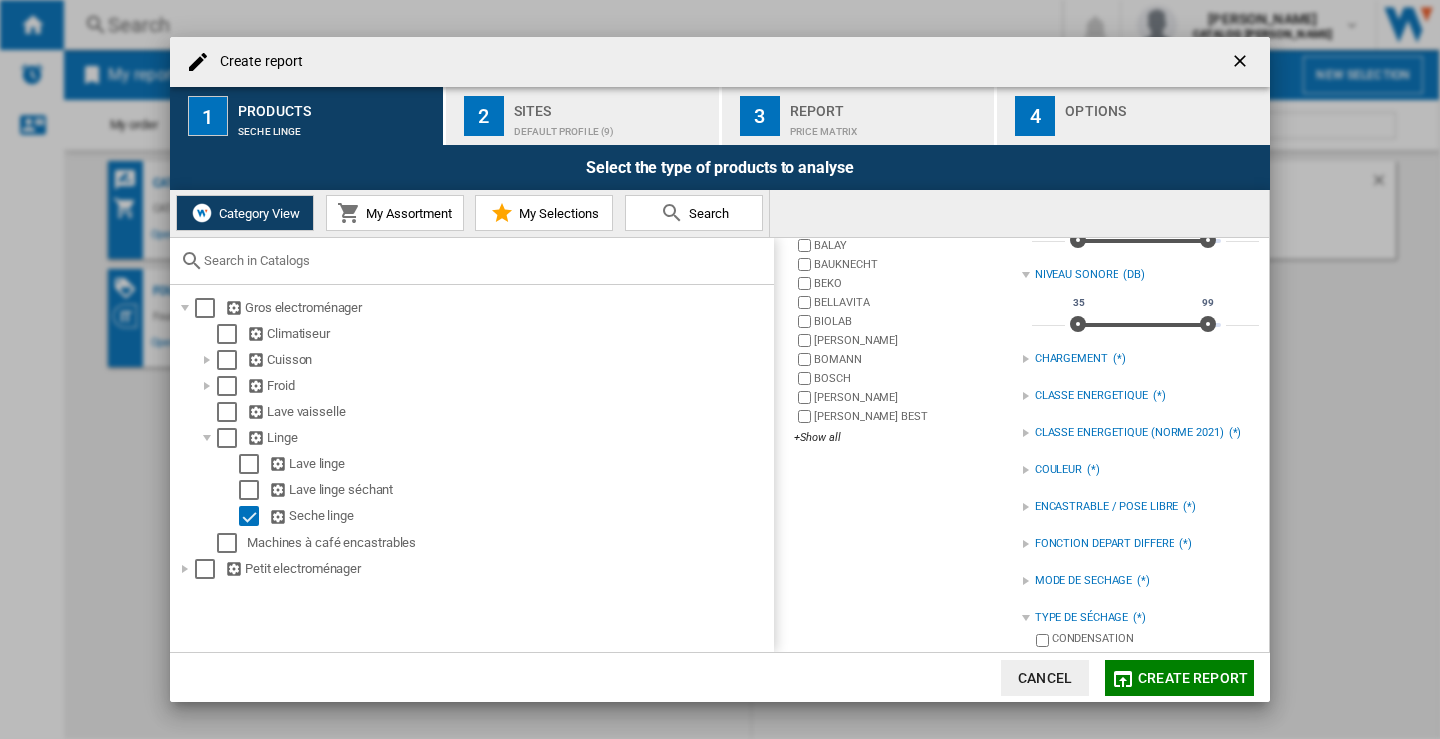 scroll, scrollTop: 284, scrollLeft: 0, axis: vertical 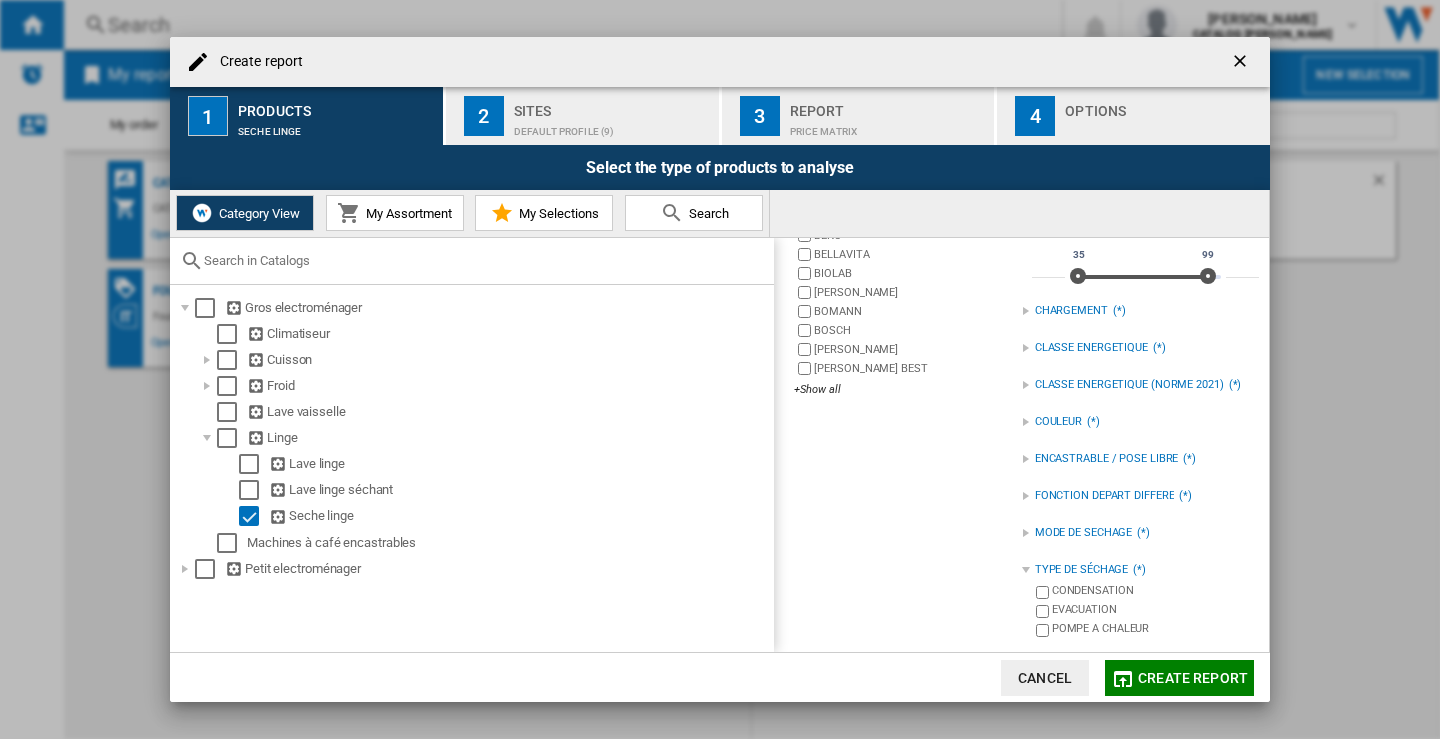 click on "CONDENSATION" at bounding box center (1155, 592) 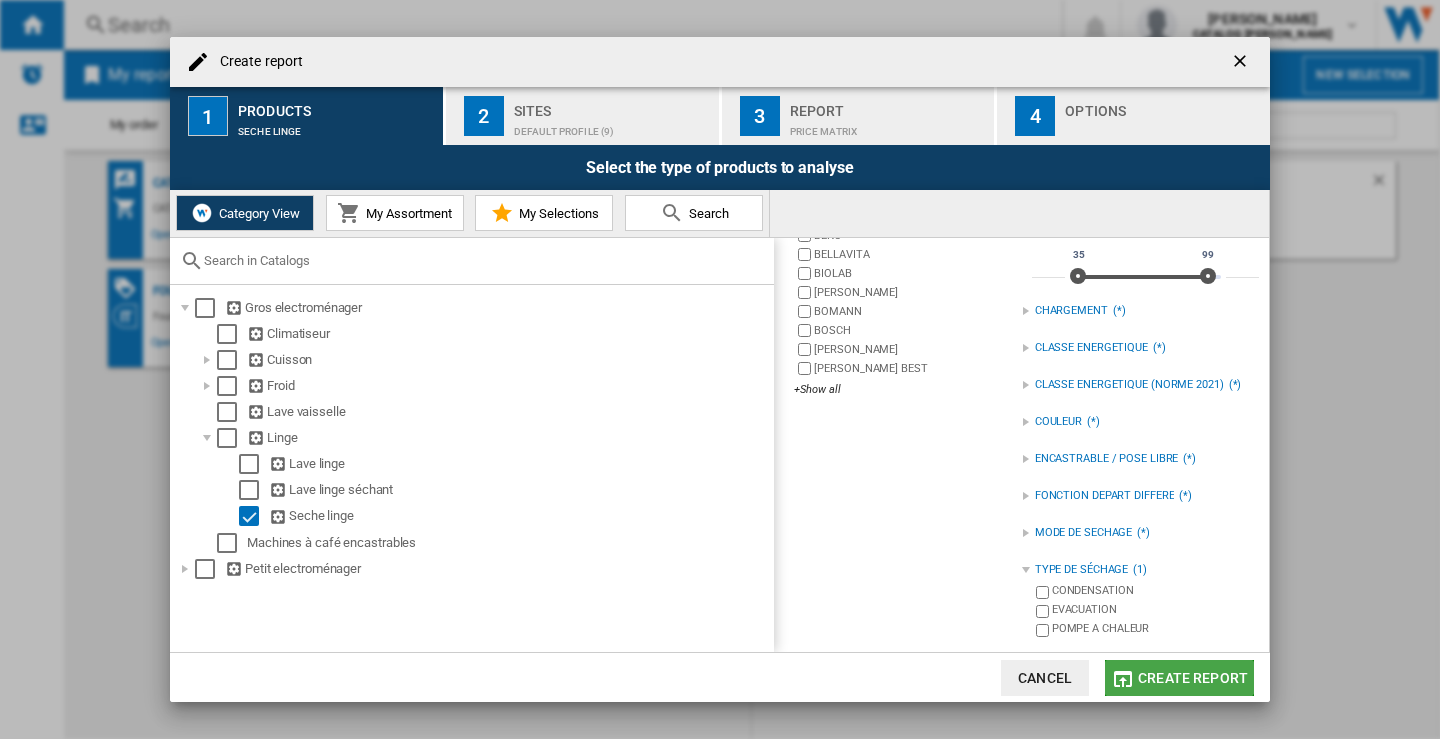 click on "Create report" 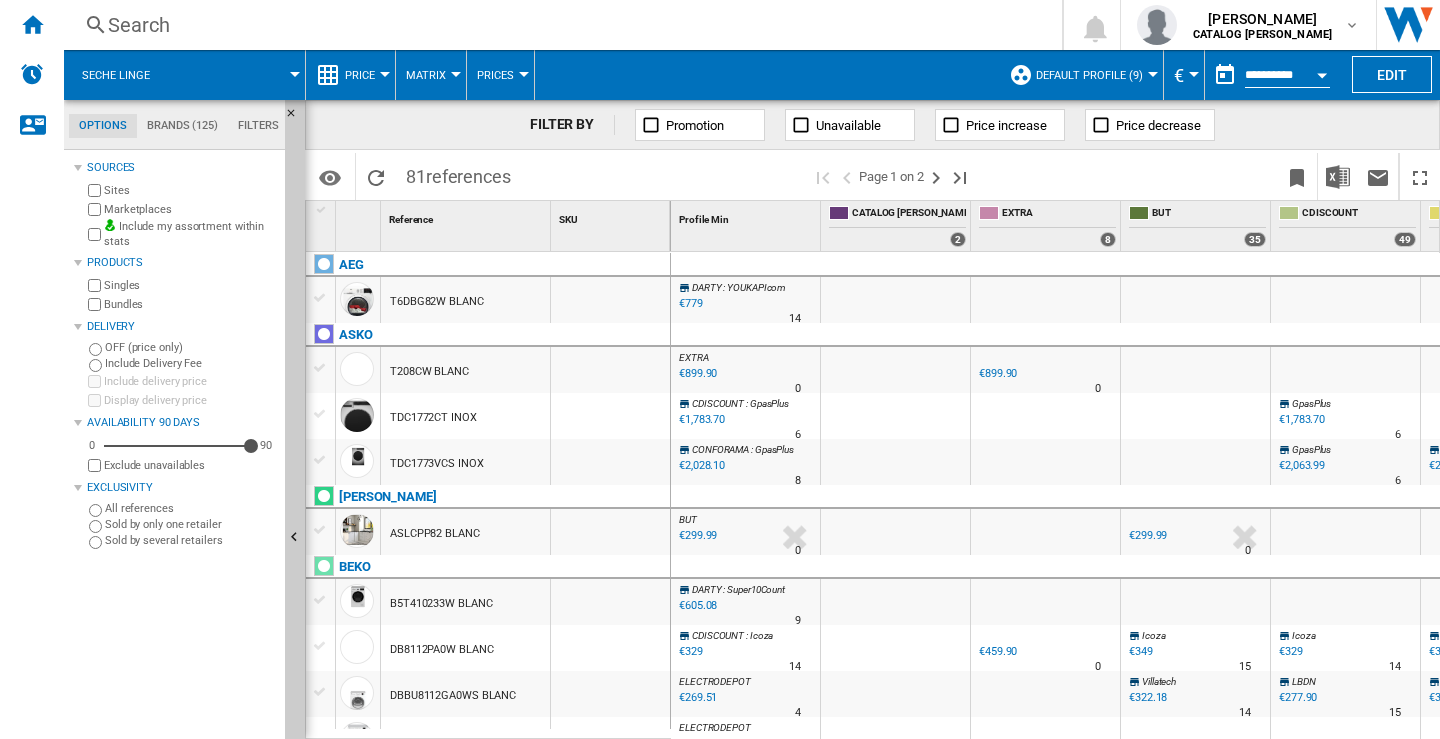 click on "T208CW BLANC" at bounding box center [429, 372] 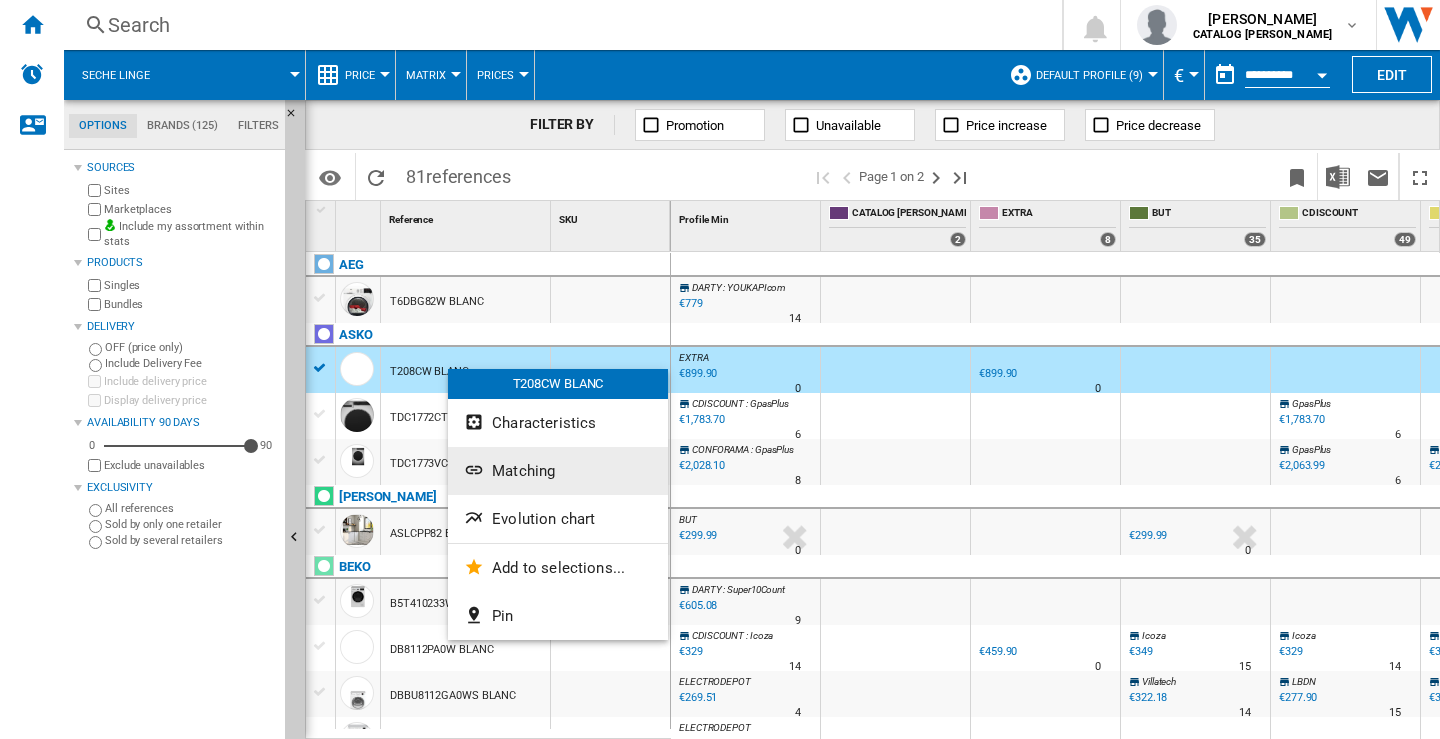 click on "Matching" at bounding box center (523, 471) 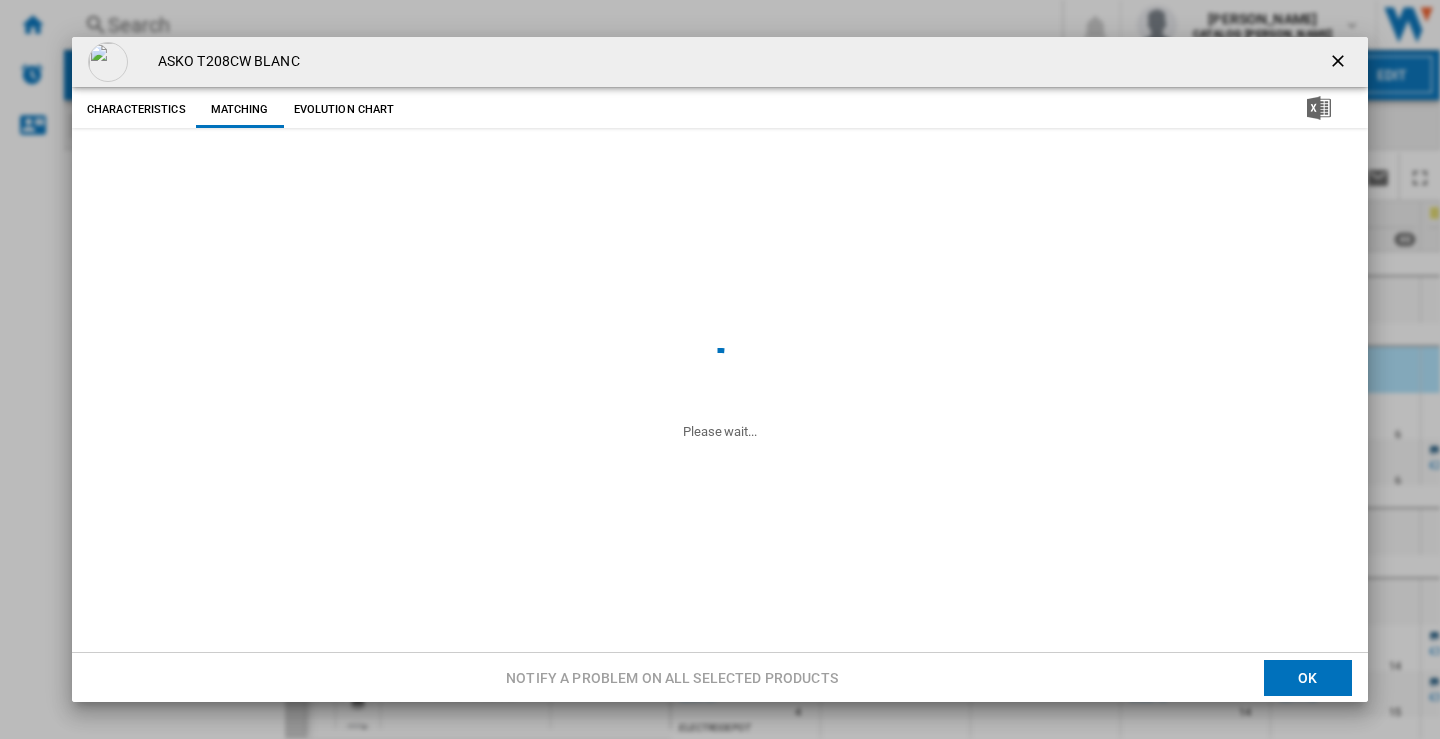 click on "ASKO T208CW BLANC" at bounding box center [720, 62] 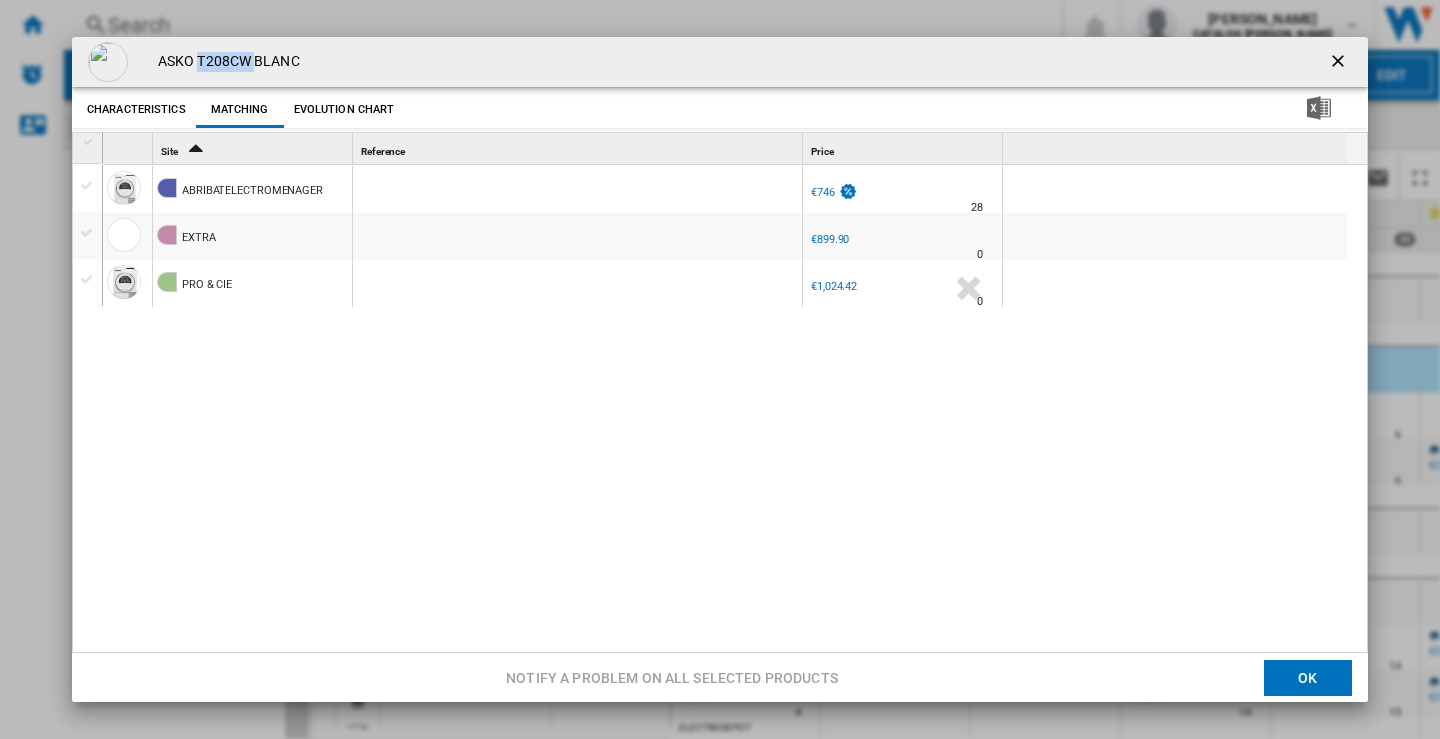 copy on "T208CW" 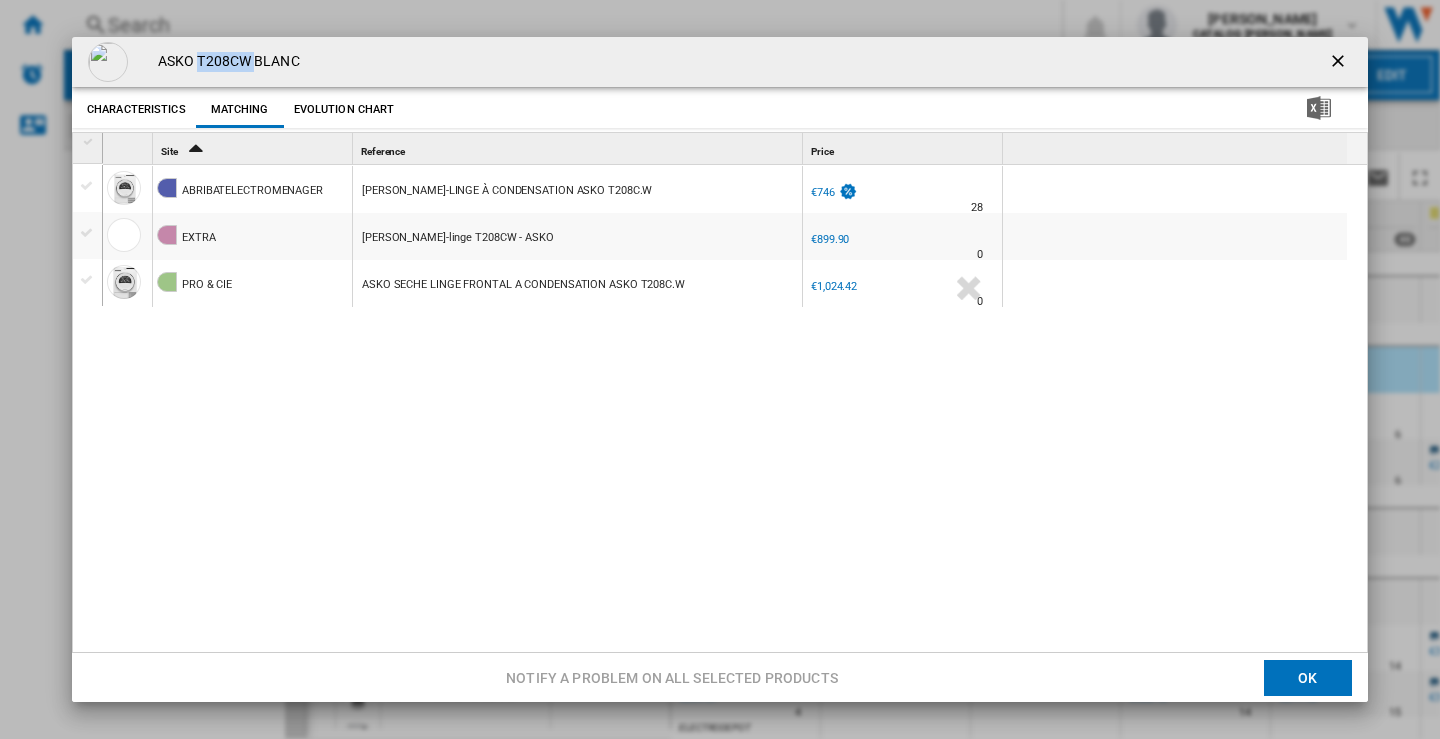 click at bounding box center [1340, 63] 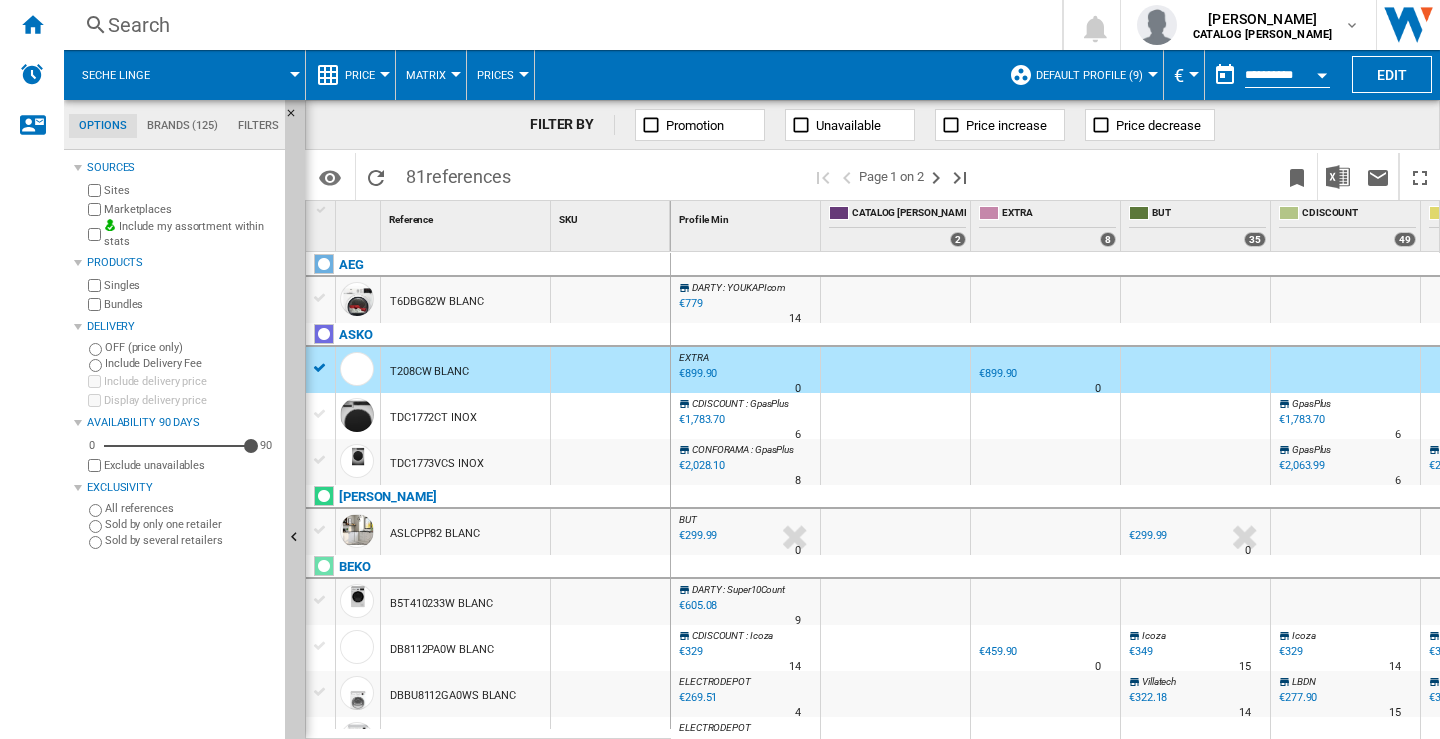 scroll, scrollTop: 200, scrollLeft: 0, axis: vertical 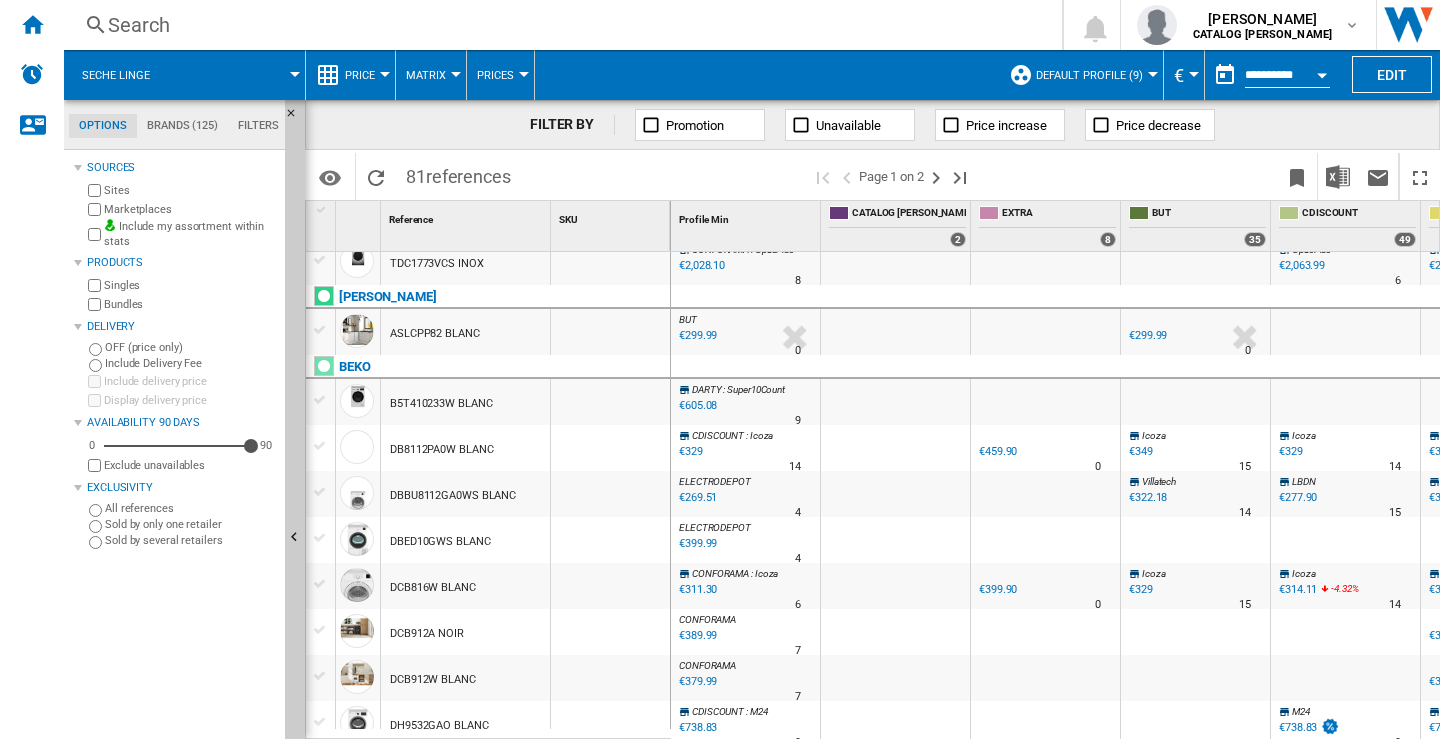 click at bounding box center [610, 448] 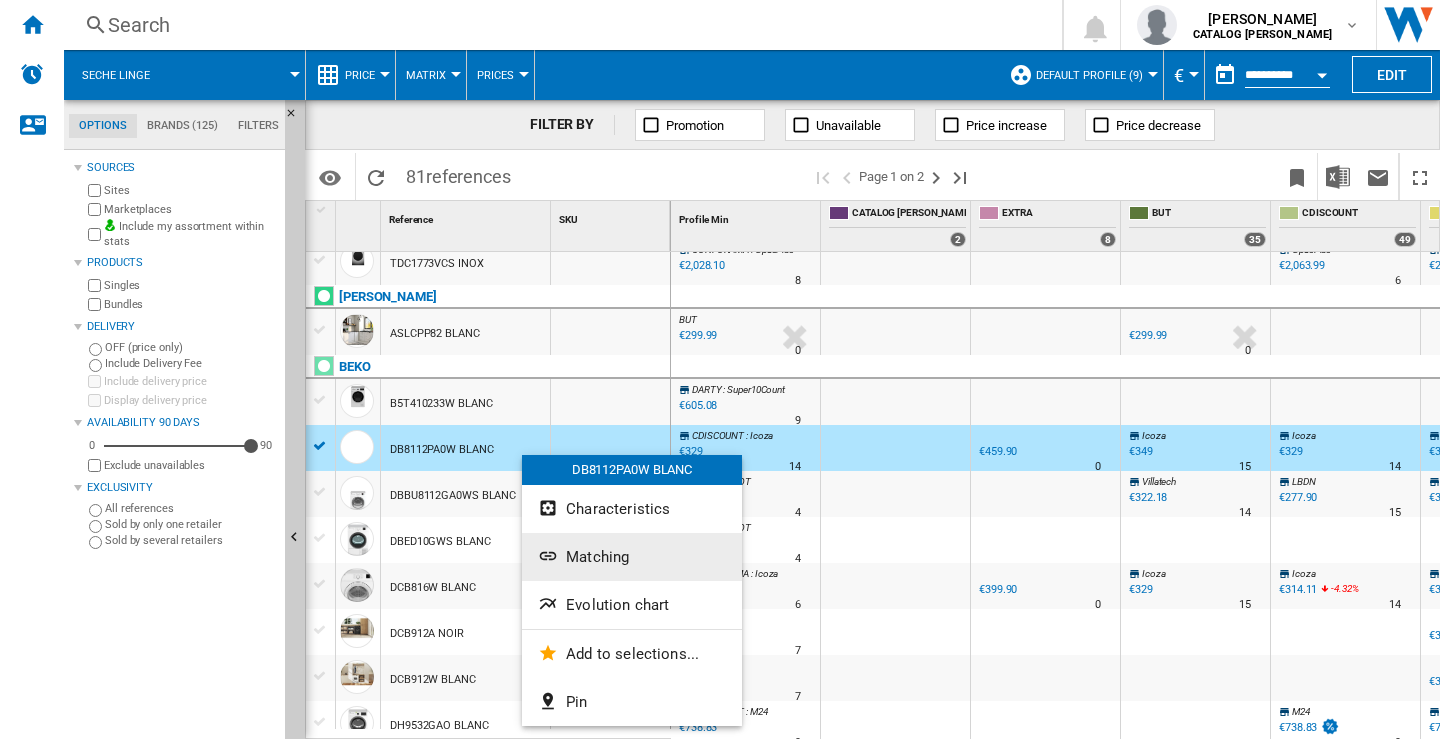 click on "Matching" at bounding box center [632, 557] 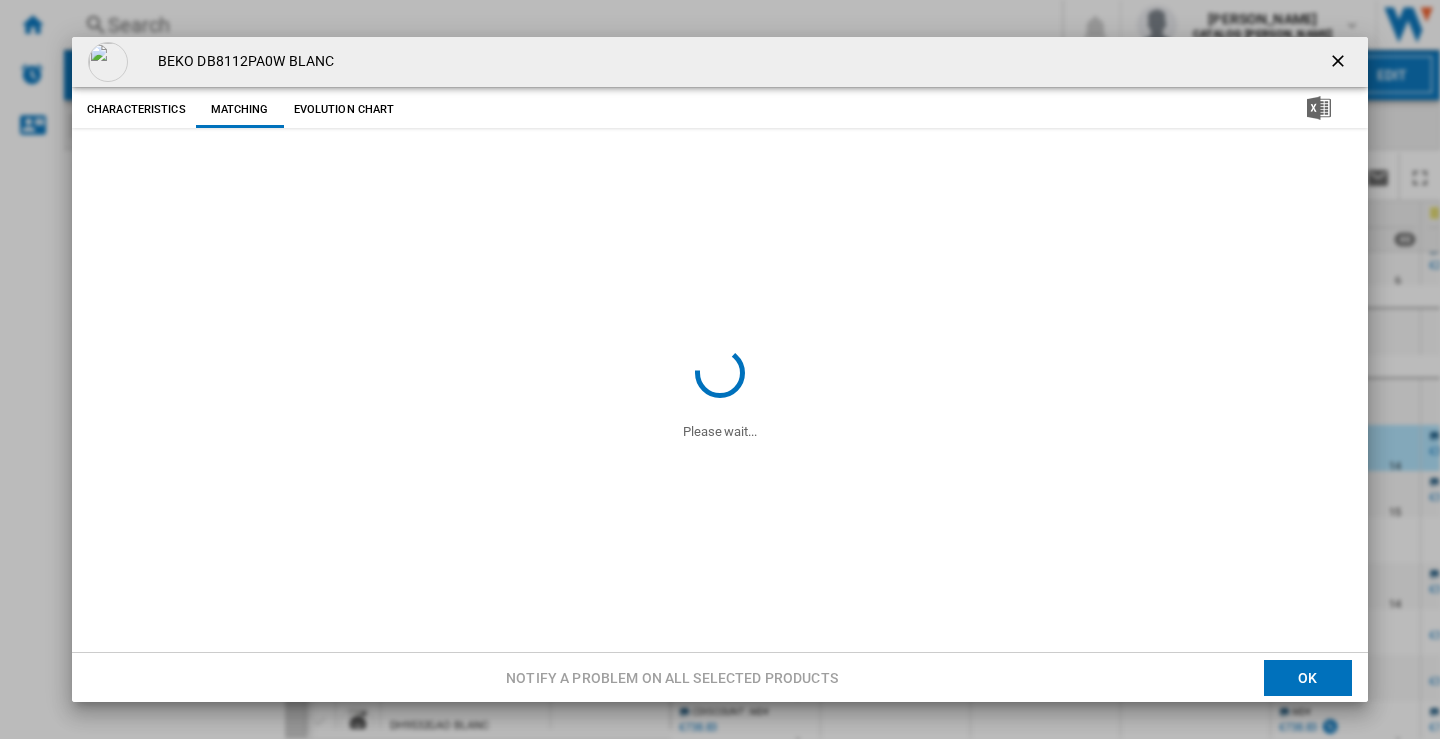 click on "BEKO DB8112PA0W BLANC" at bounding box center [241, 62] 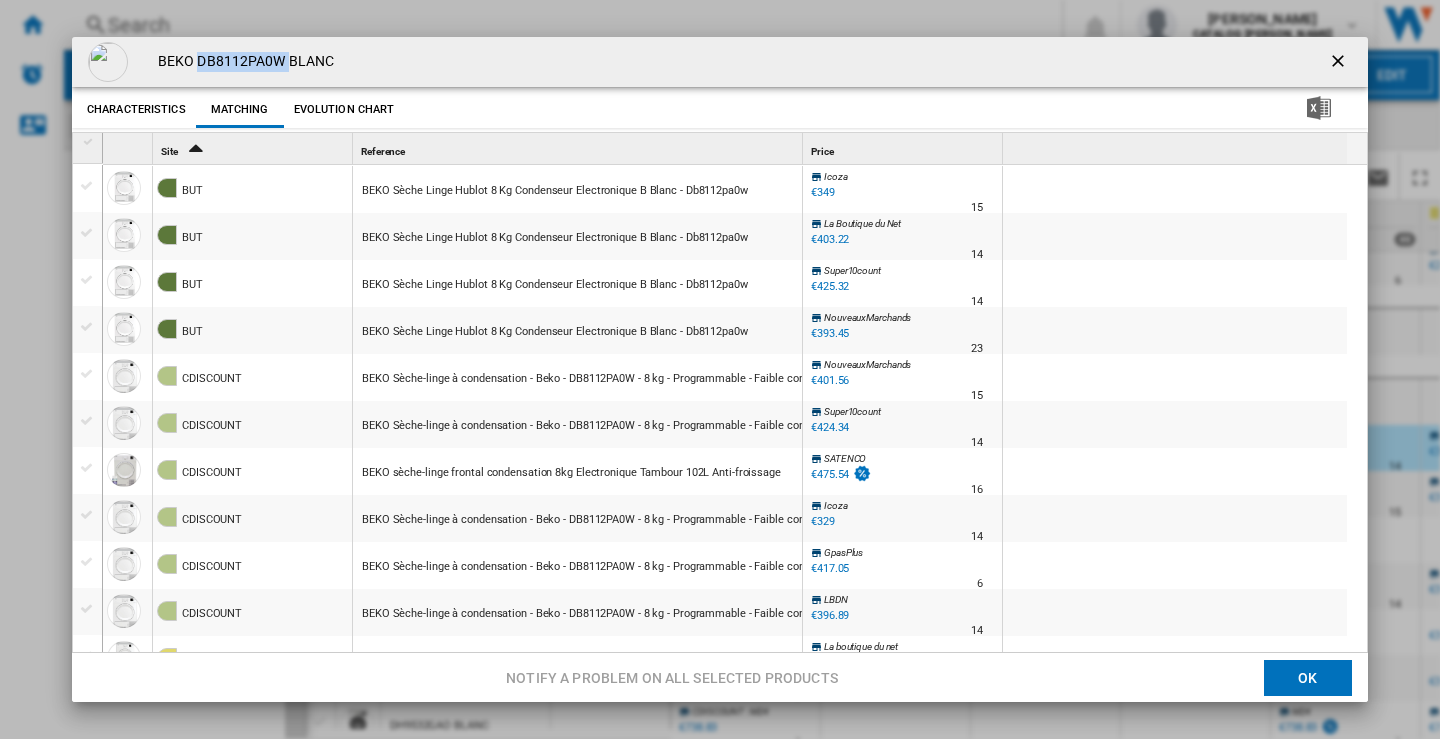 copy on "DB8112PA0W" 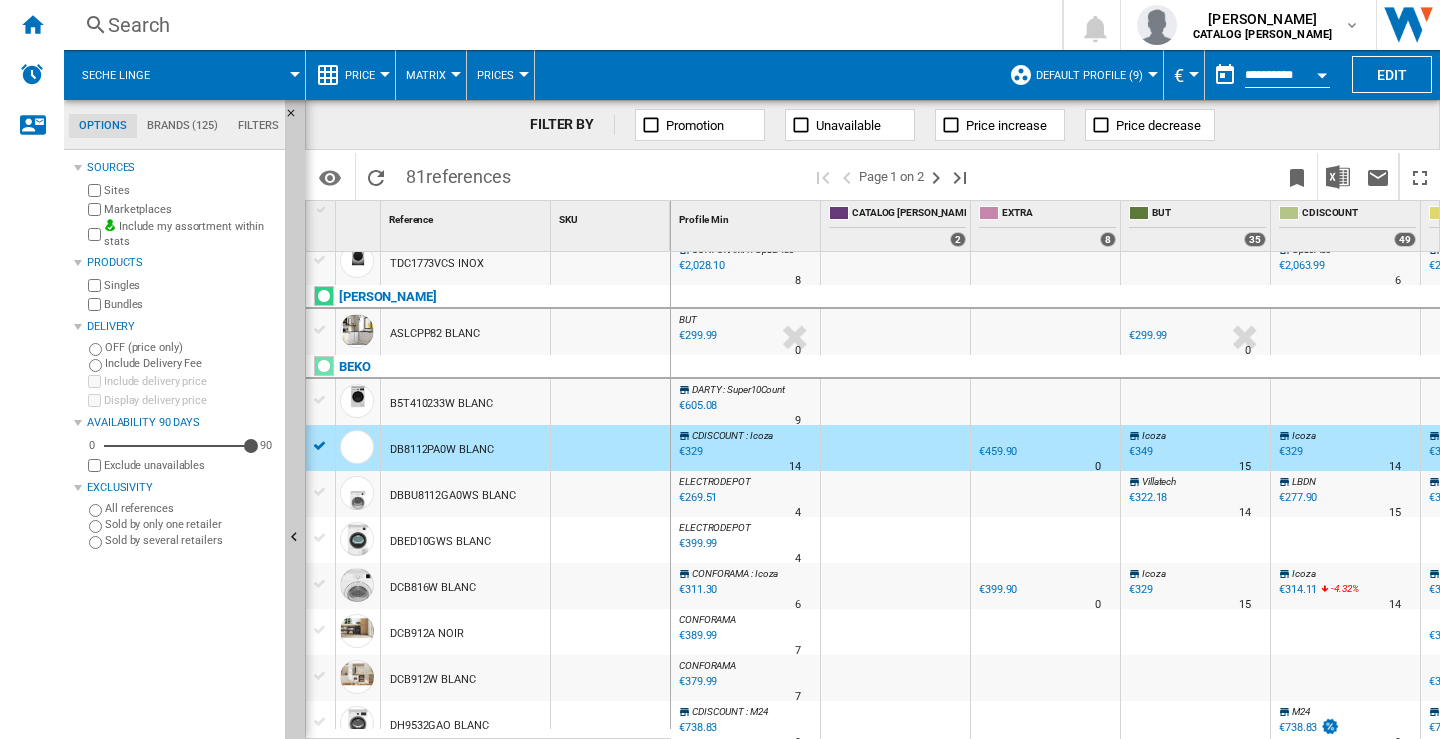 scroll, scrollTop: 400, scrollLeft: 0, axis: vertical 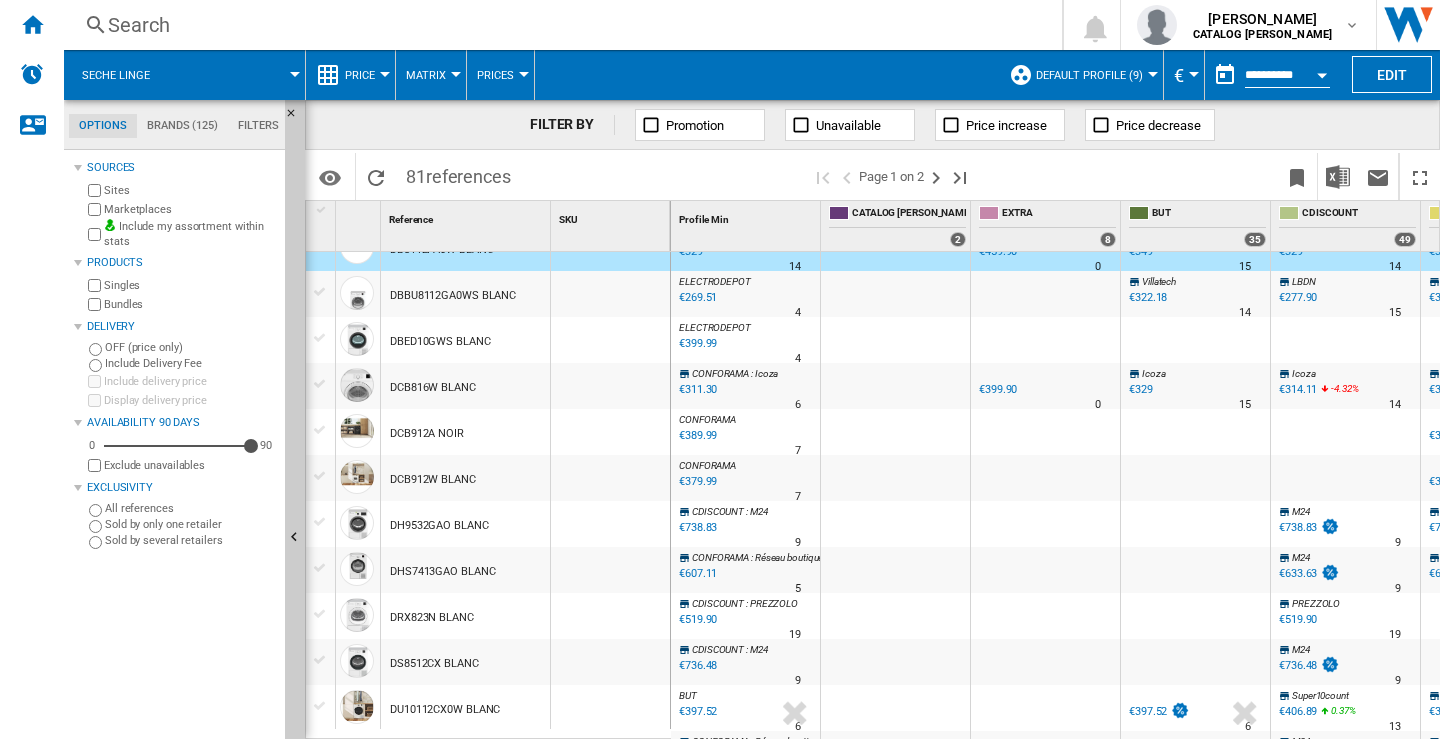 click on "DBBU8112GA0WS BLANC" at bounding box center [453, 296] 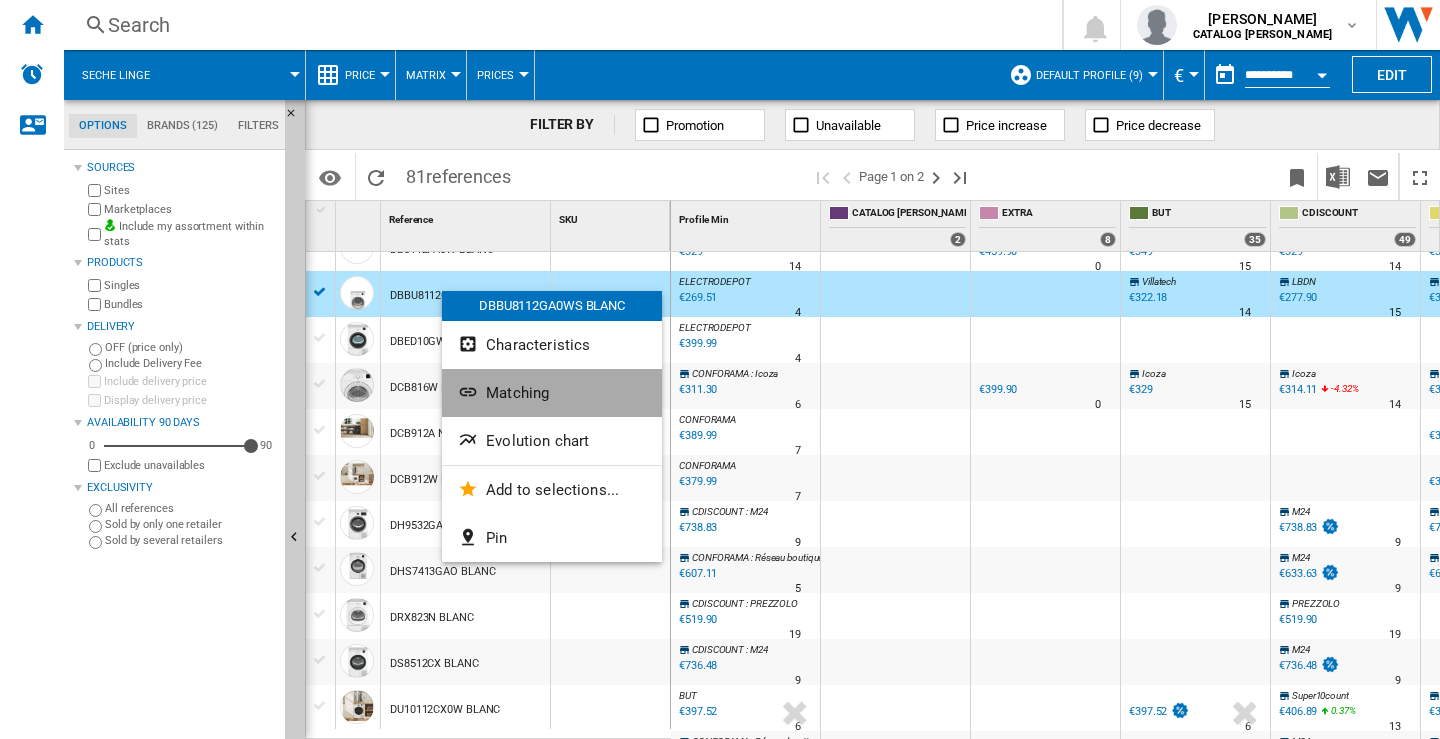 click on "Matching" at bounding box center [517, 393] 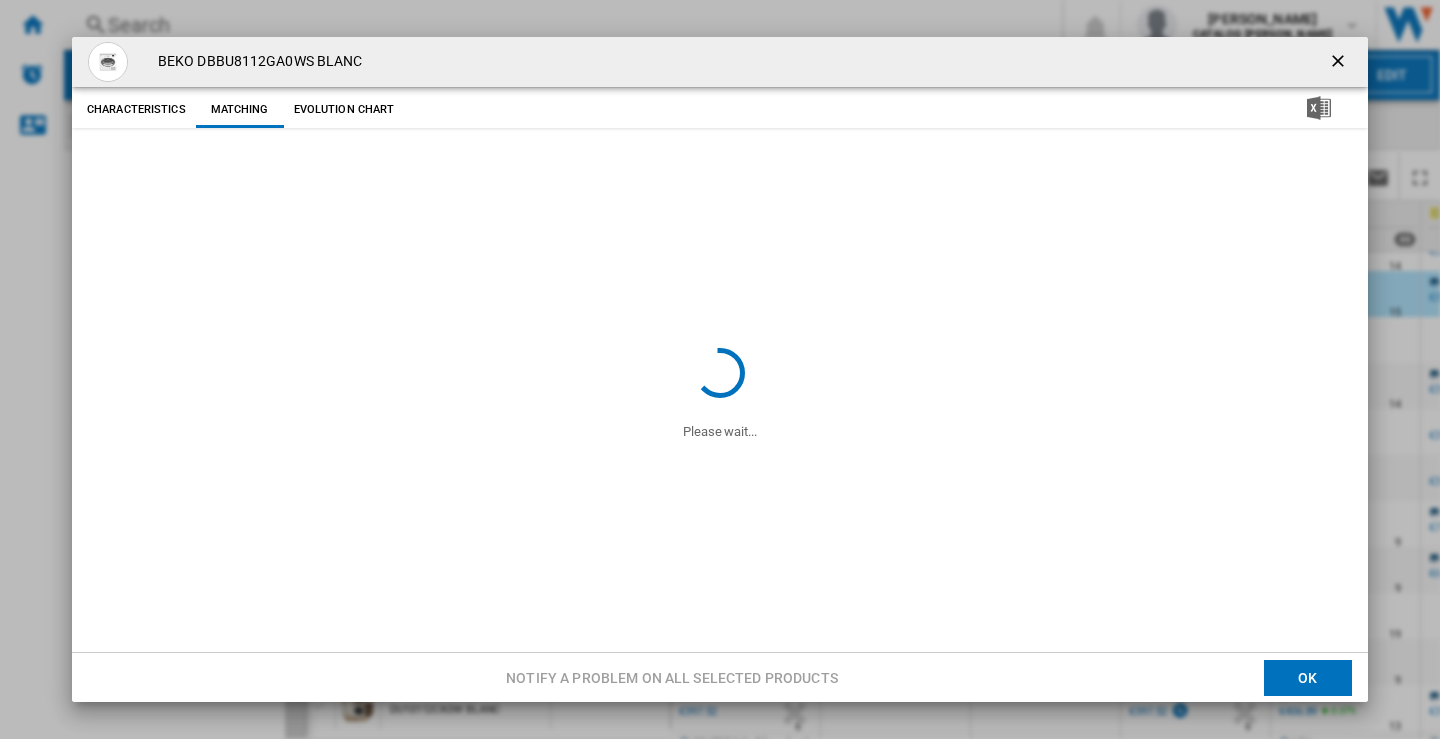 click on "BEKO DBBU8112GA0WS BLANC" at bounding box center [255, 62] 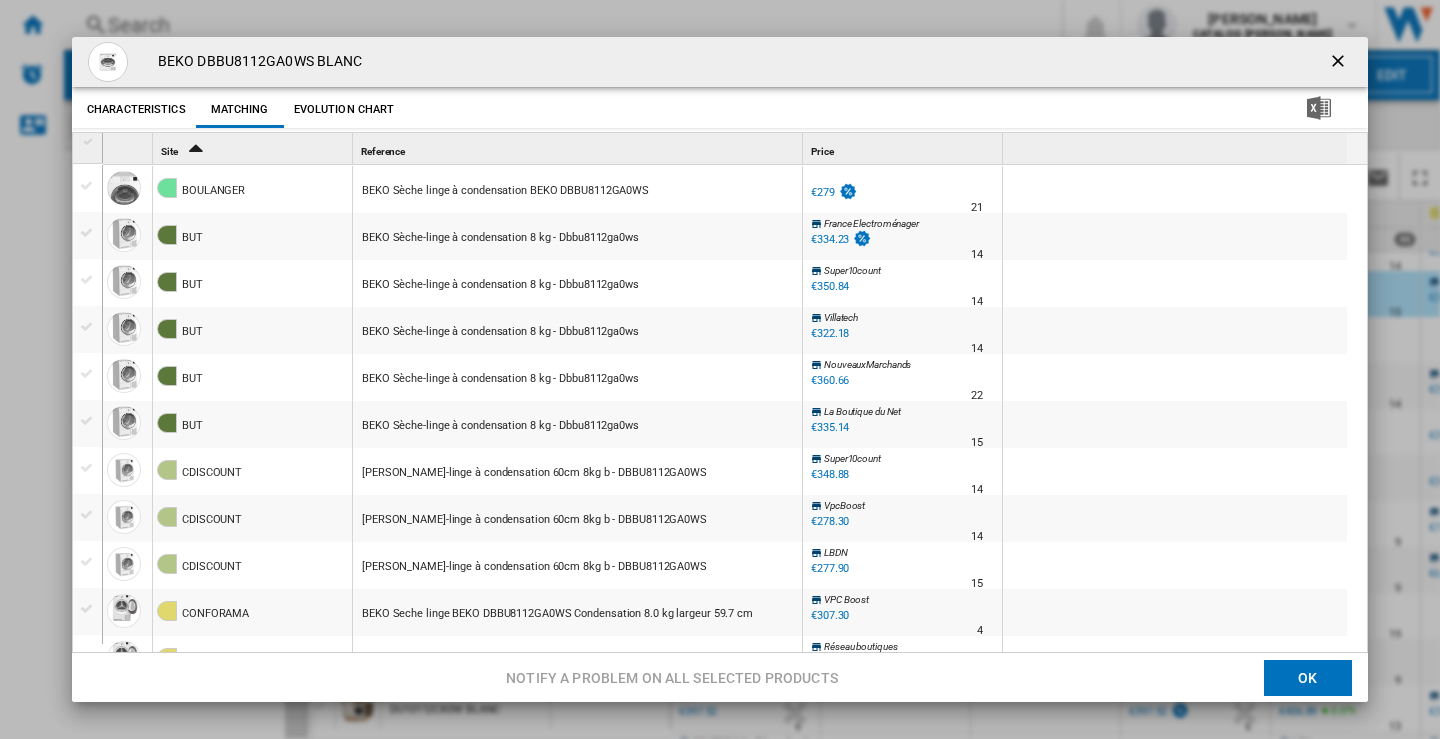 click on "BEKO DBBU8112GA0WS BLANC" at bounding box center (255, 62) 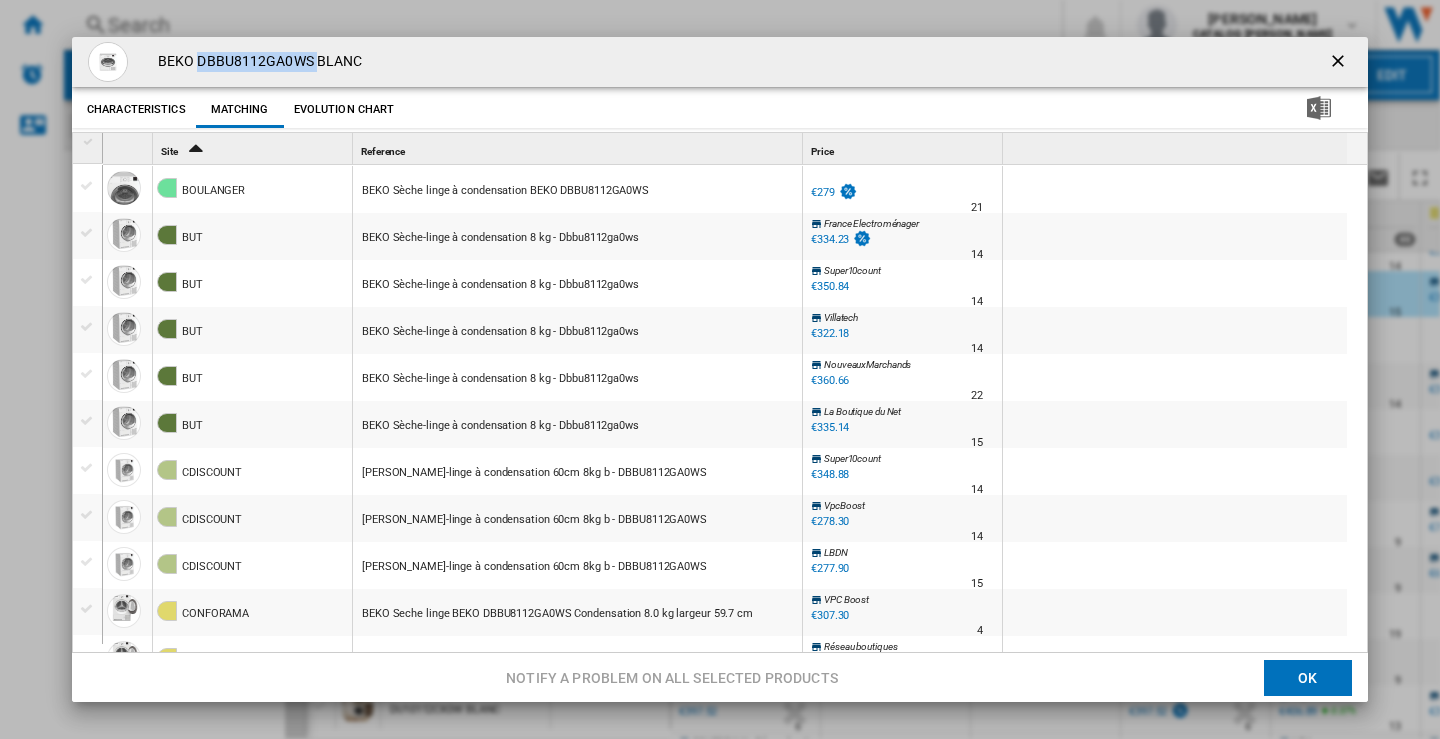 copy on "DBBU8112GA0WS" 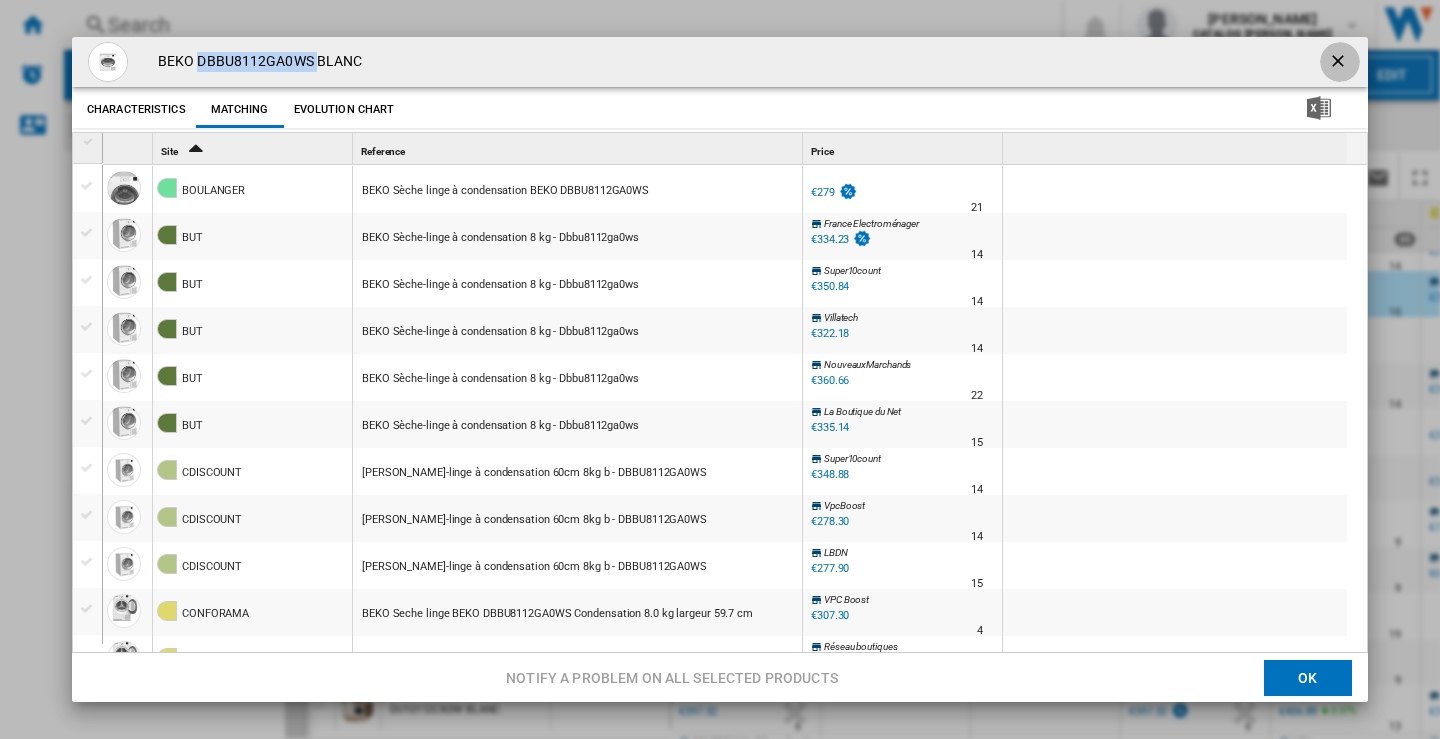 click at bounding box center [1340, 63] 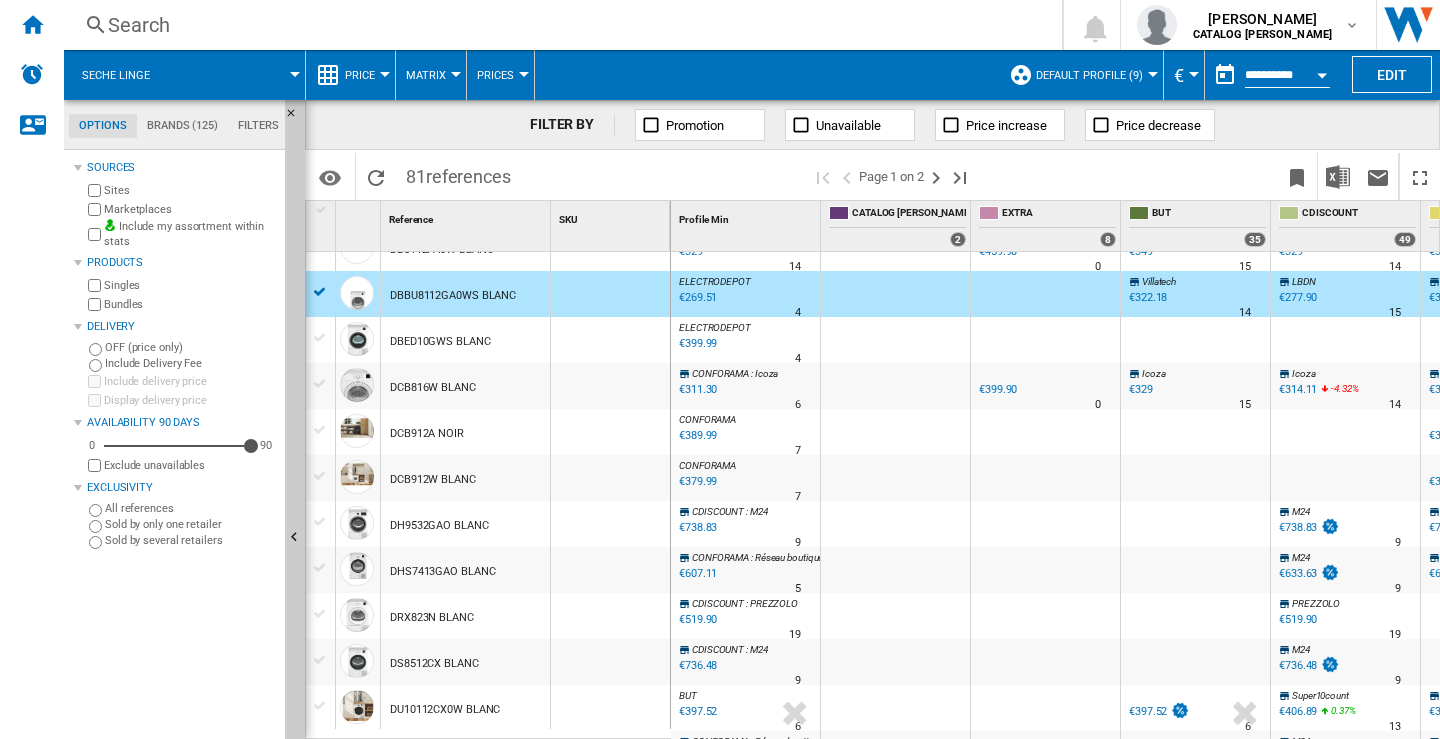 click on "DCB816W BLANC" at bounding box center [465, 386] 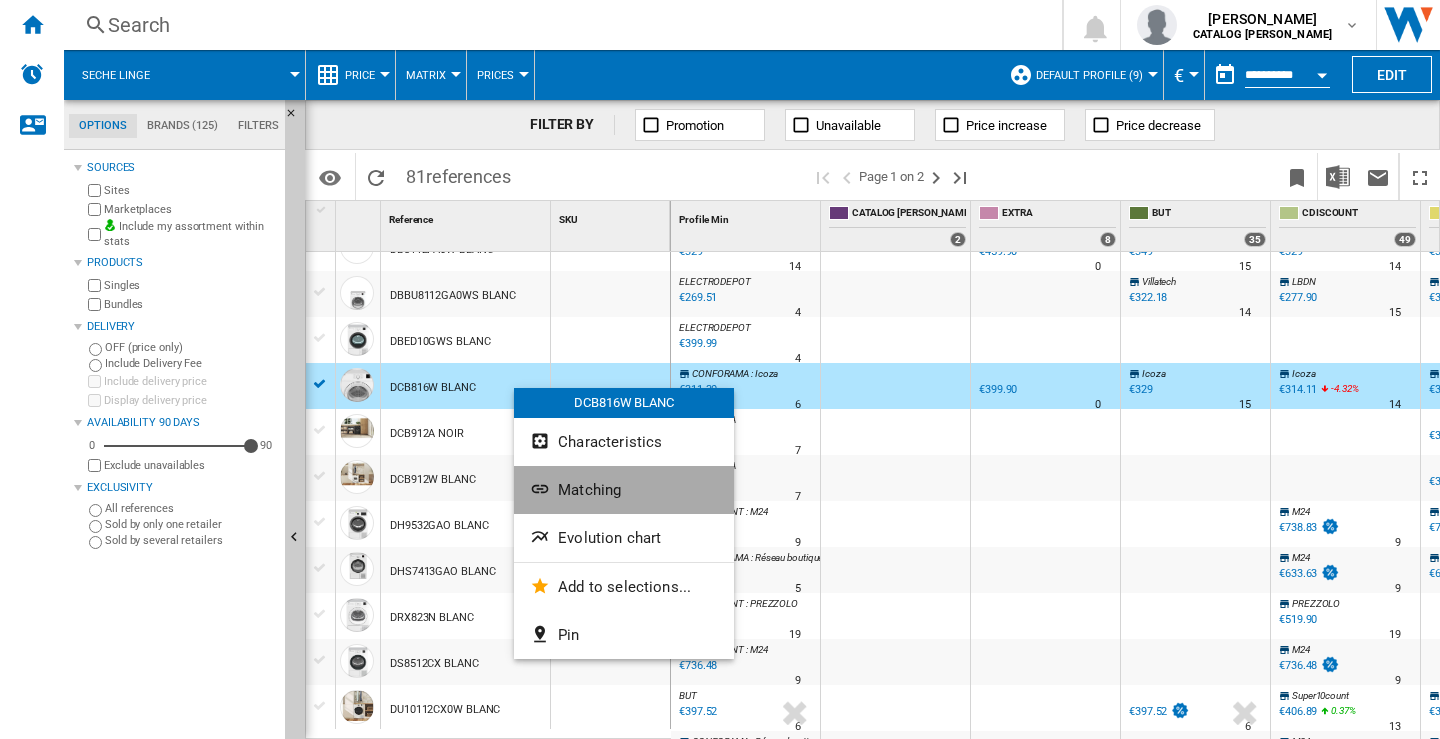 click on "Matching" at bounding box center [624, 490] 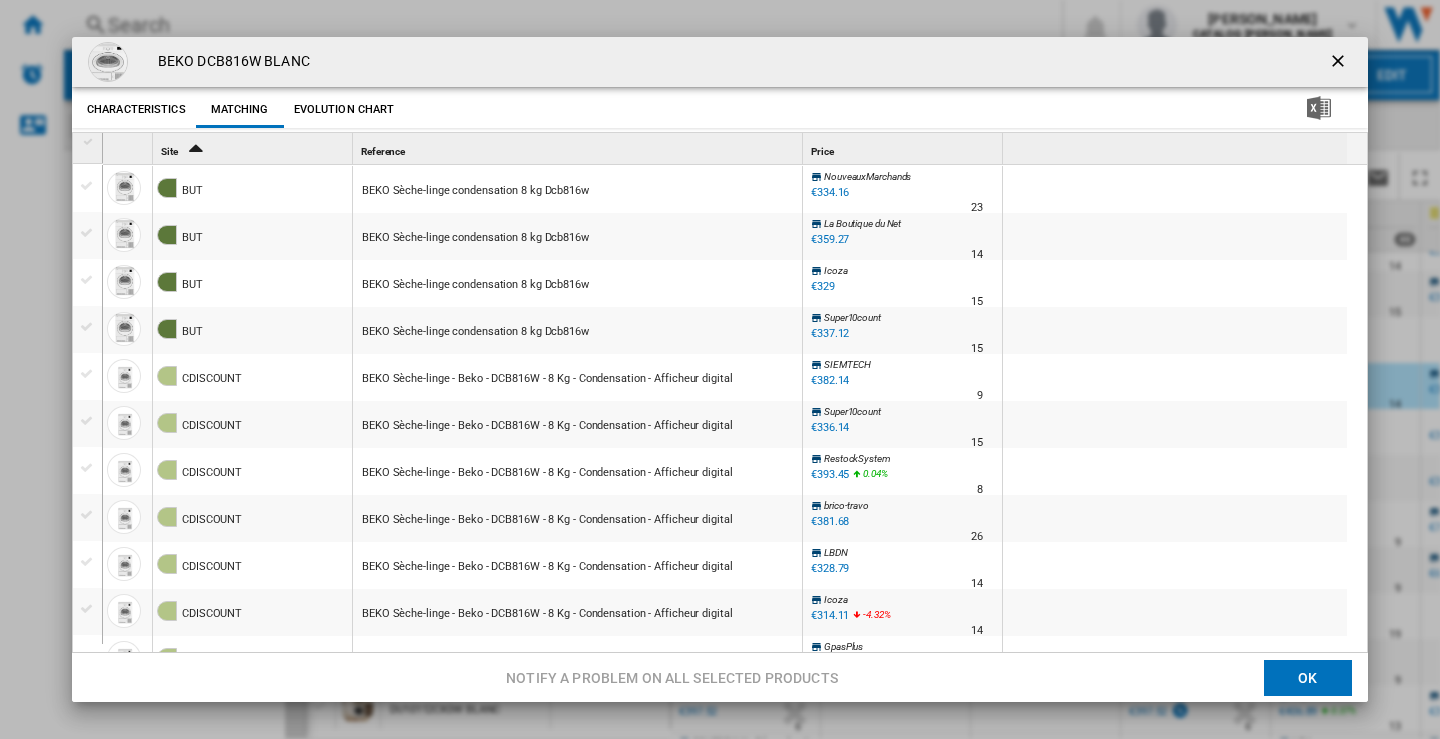 click on "BEKO DCB816W BLANC" at bounding box center [229, 62] 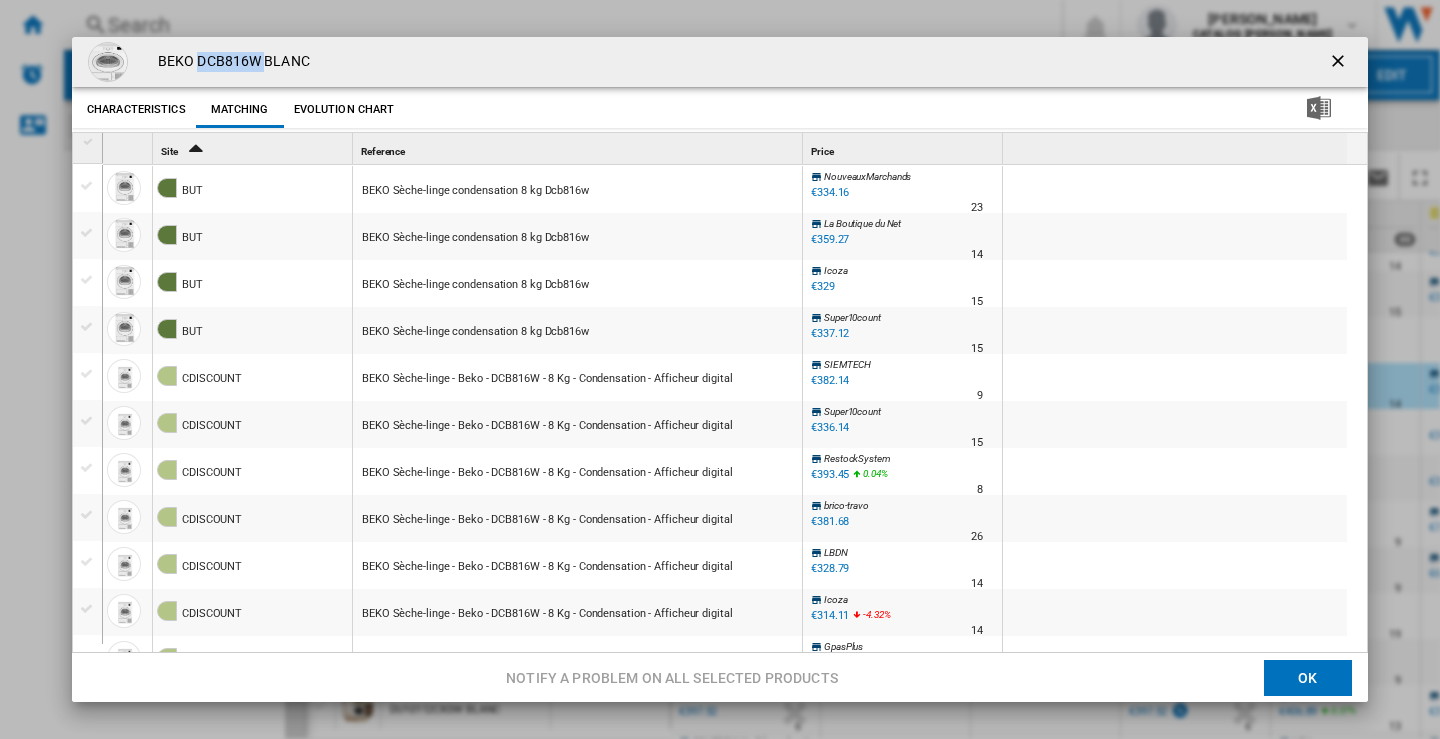 click on "BEKO DCB816W BLANC" at bounding box center [229, 62] 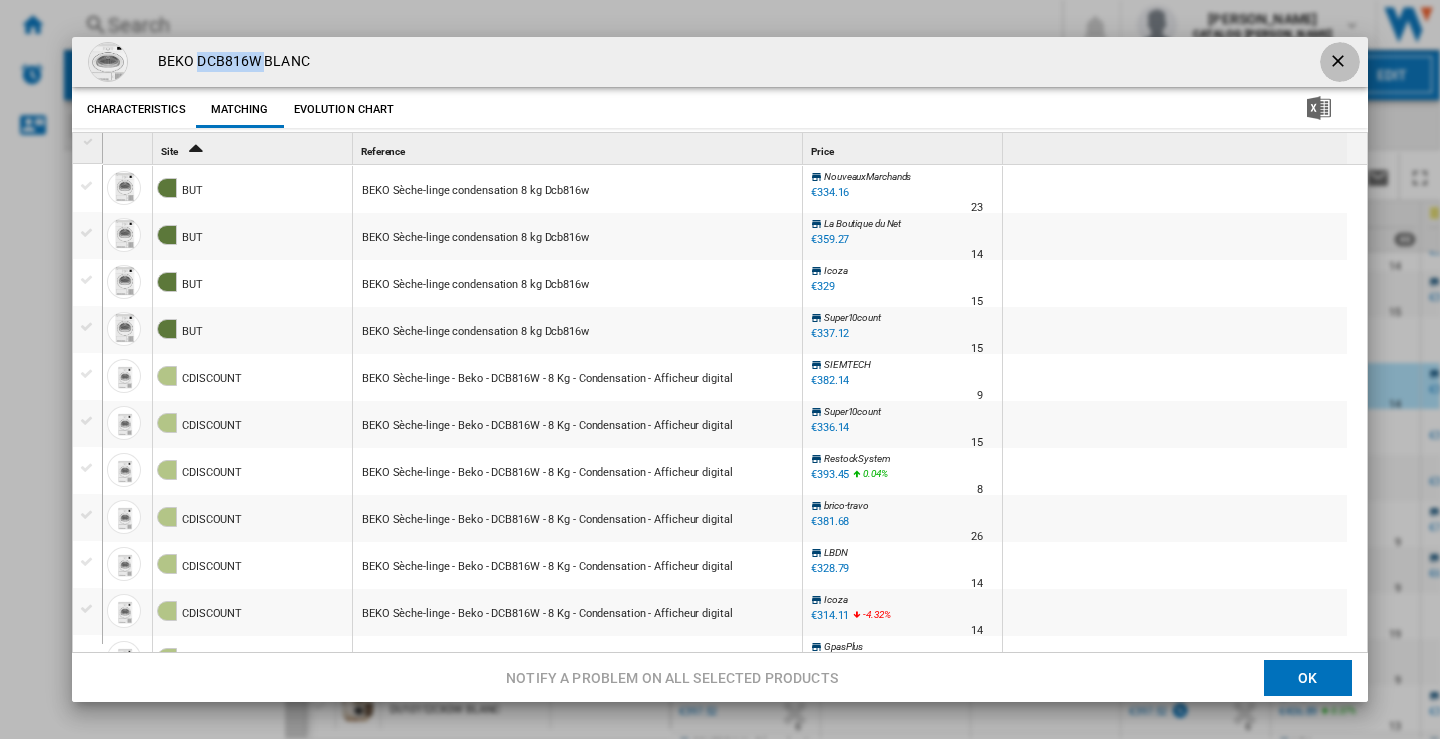 click at bounding box center (1340, 63) 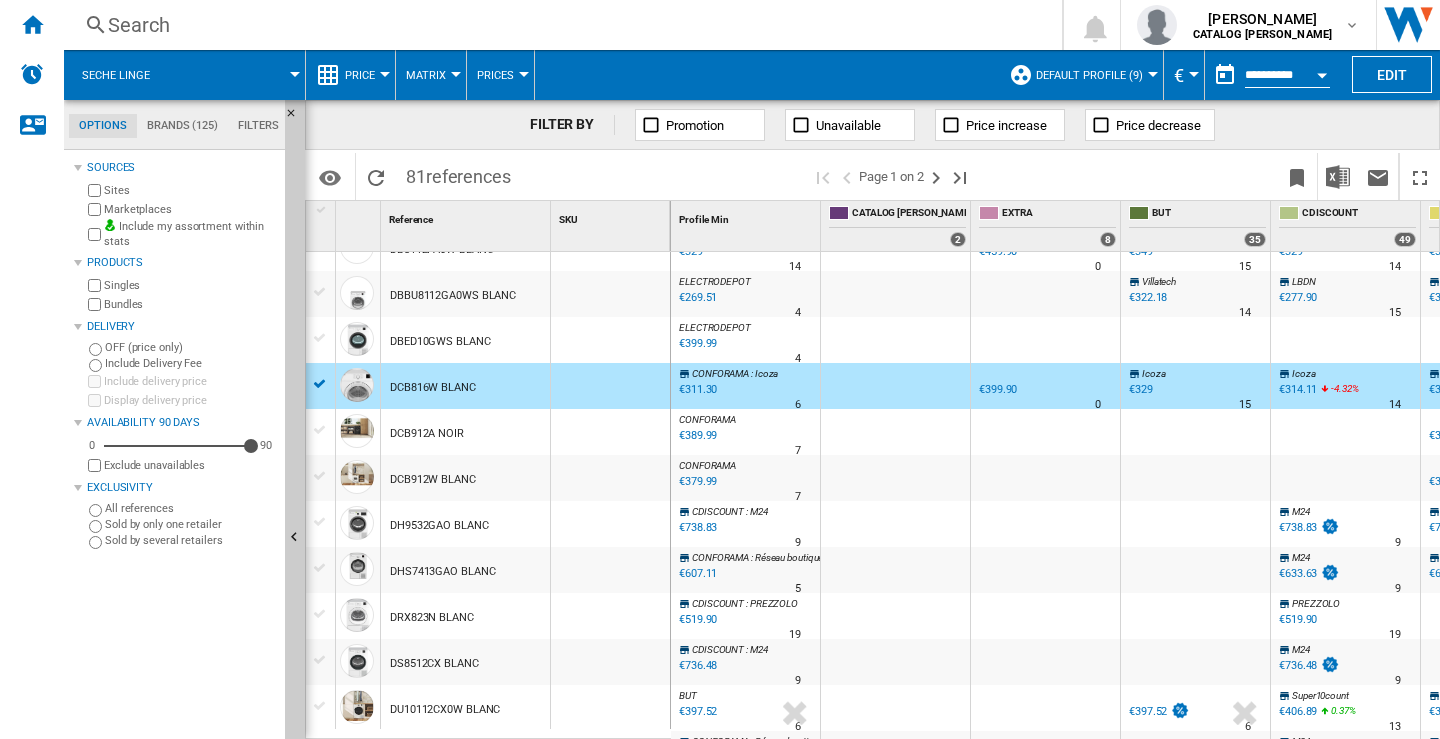 scroll, scrollTop: 600, scrollLeft: 0, axis: vertical 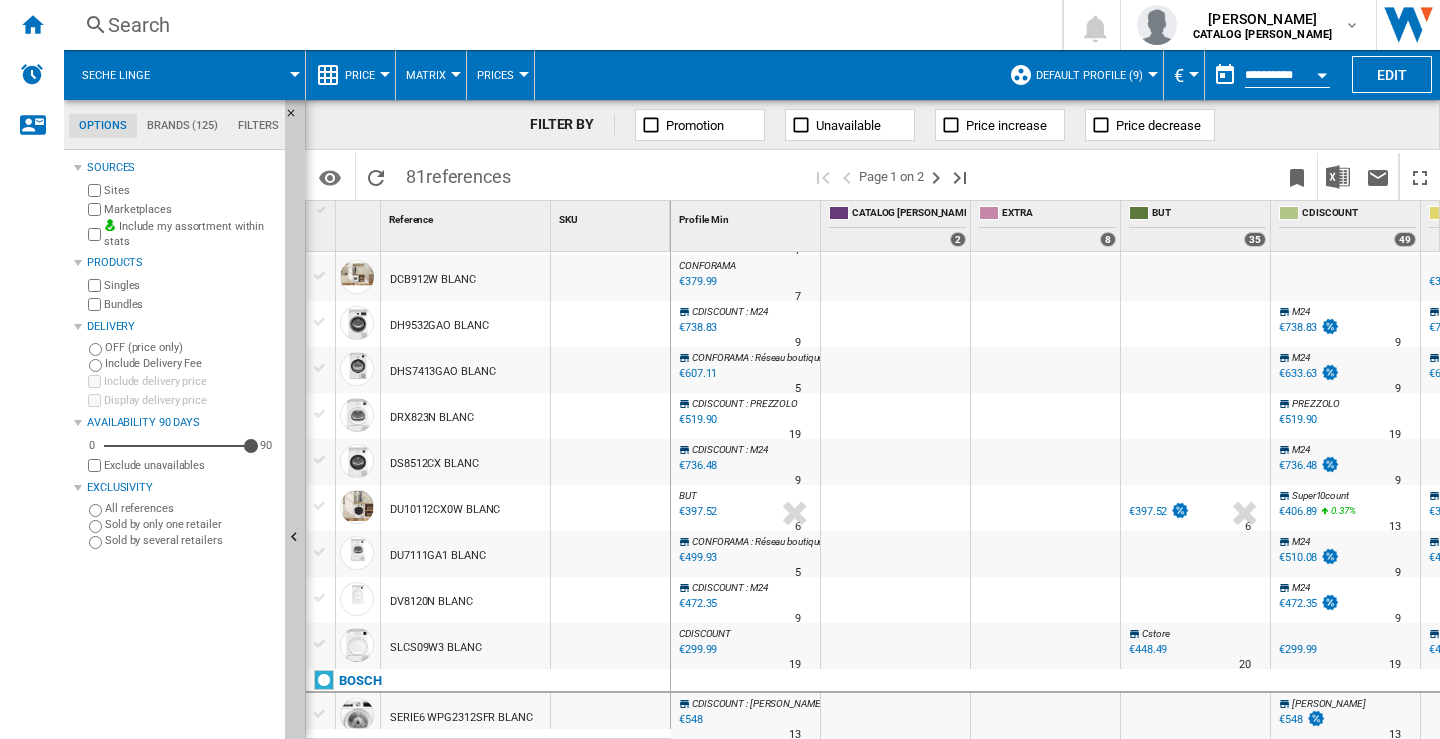 click at bounding box center (610, 508) 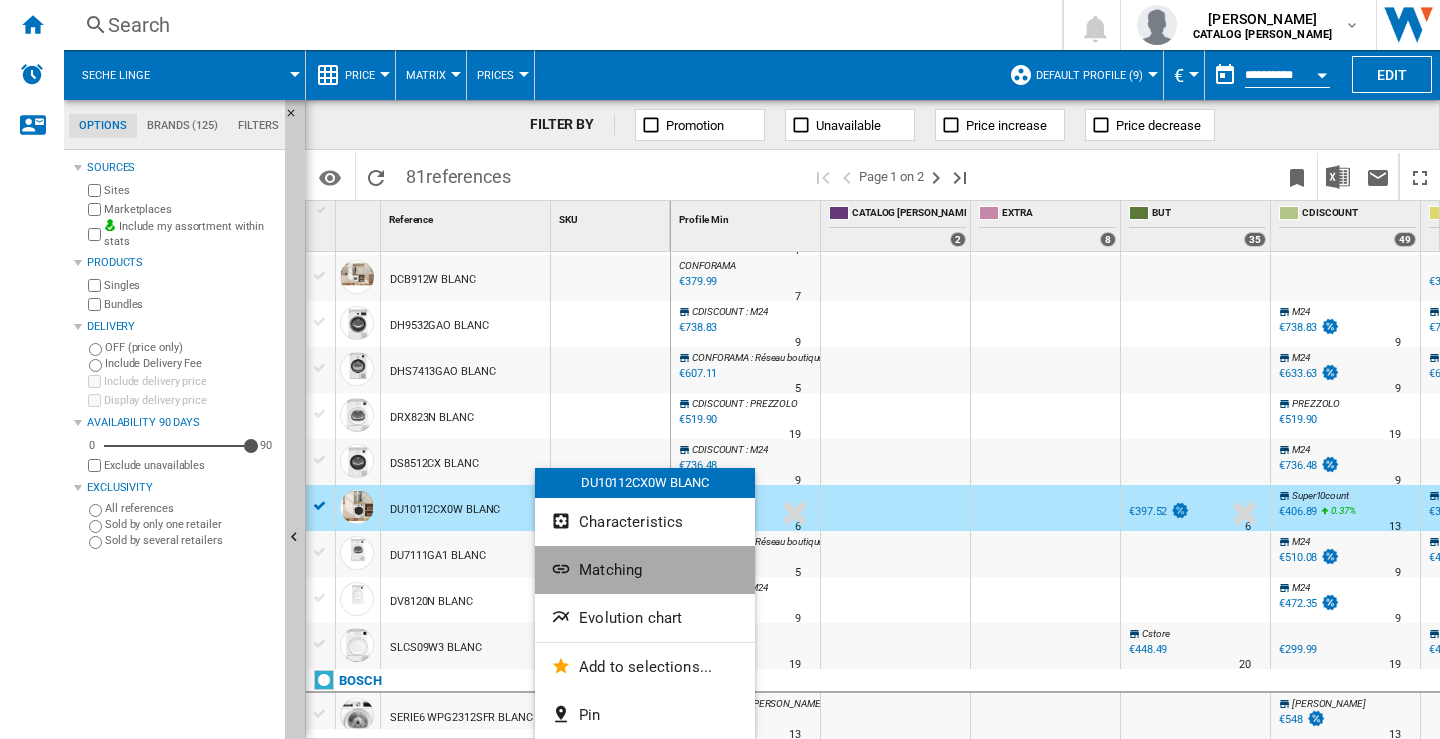 click on "Matching" at bounding box center [610, 570] 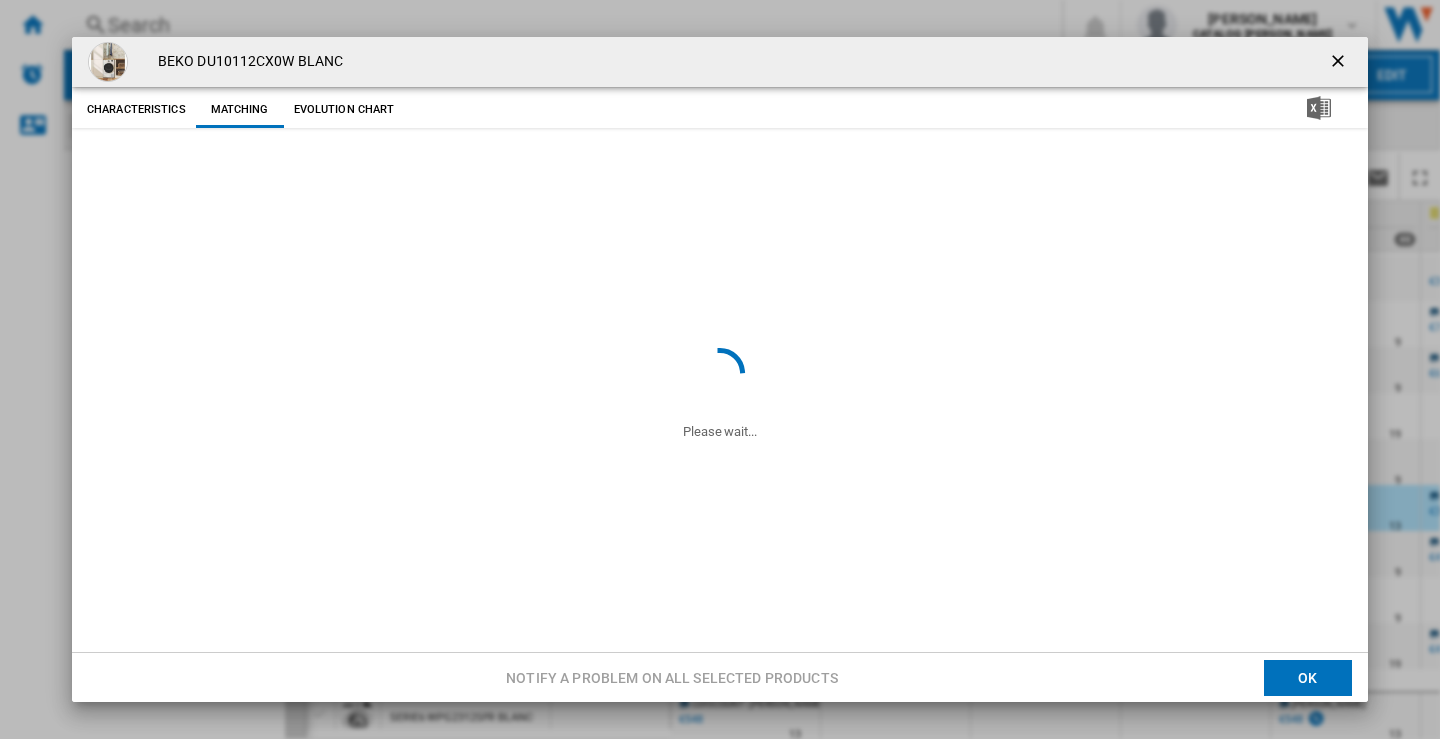 click on "BEKO DU10112CX0W BLANC" at bounding box center [245, 62] 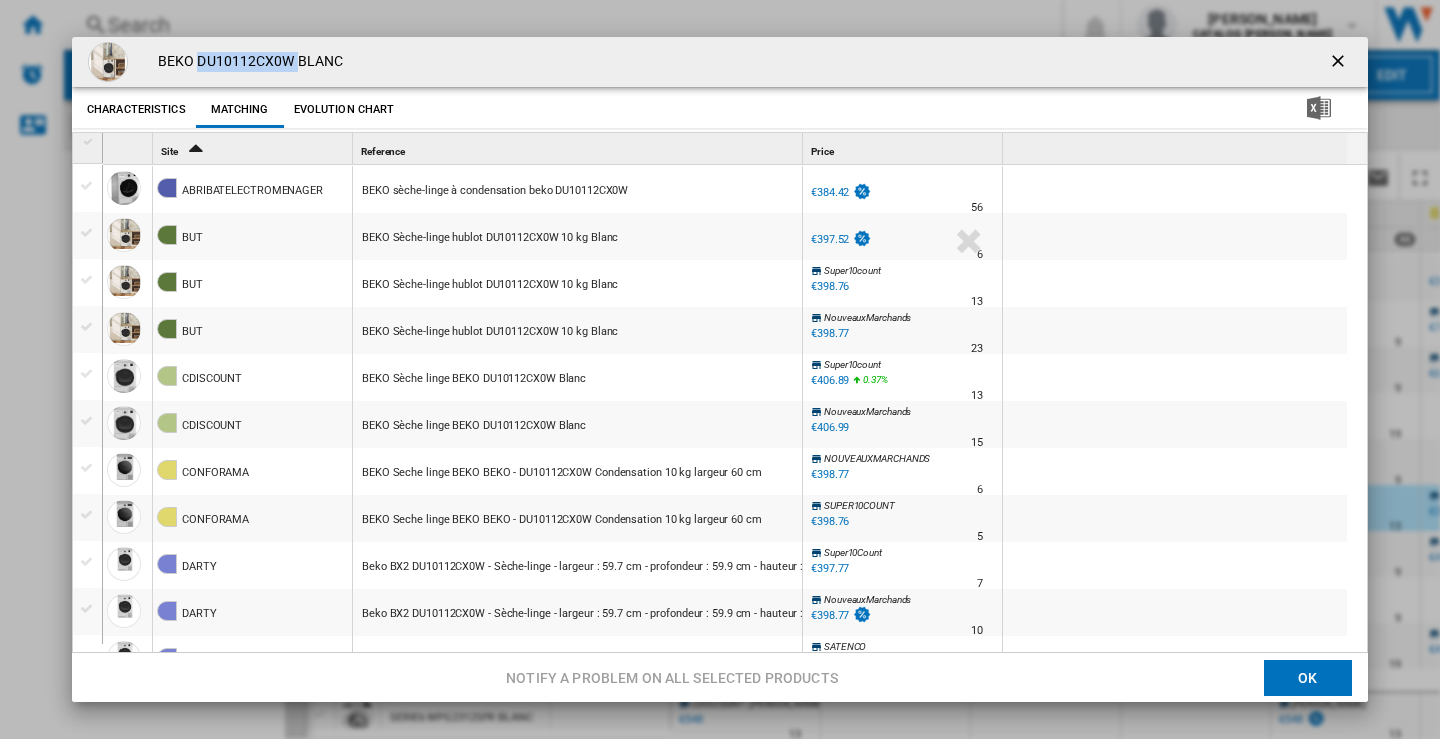click on "BEKO DU10112CX0W BLANC" at bounding box center (245, 62) 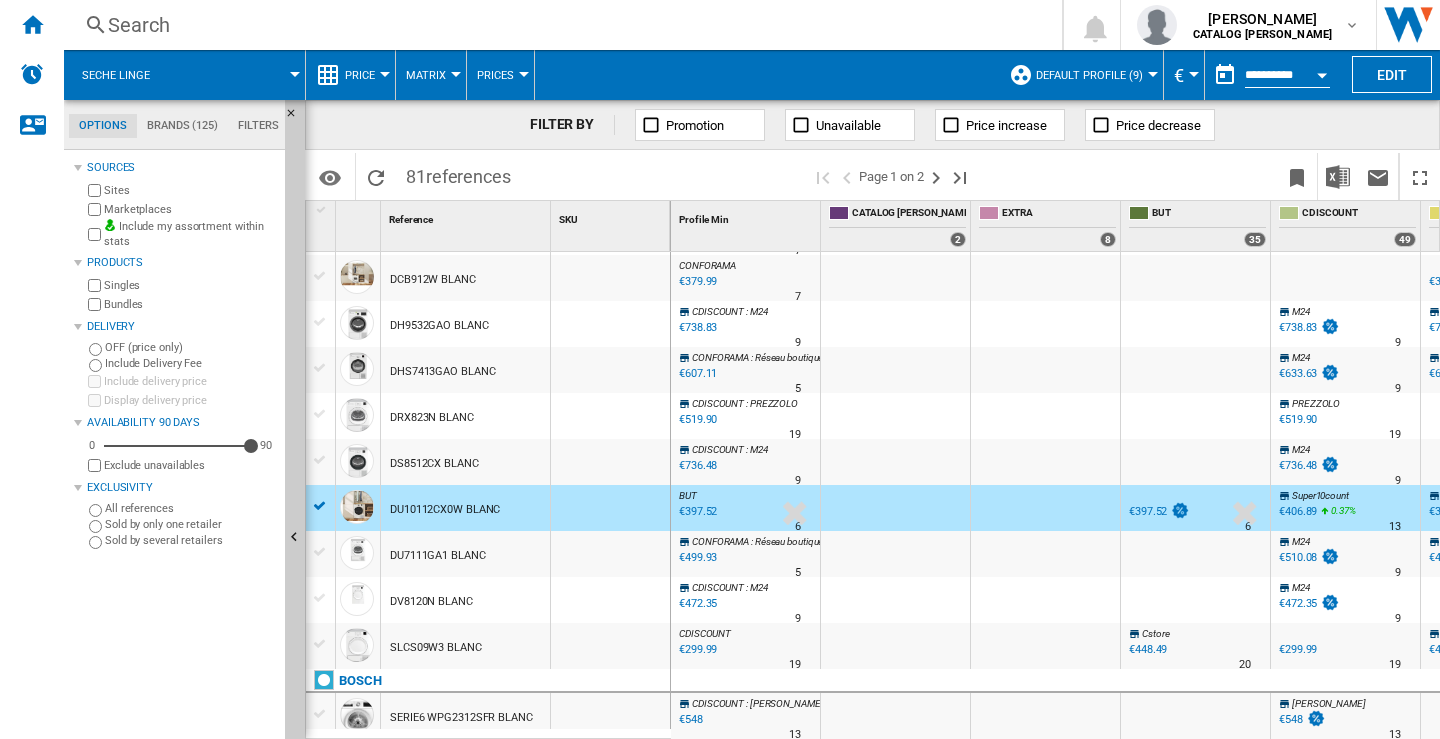 scroll, scrollTop: 800, scrollLeft: 0, axis: vertical 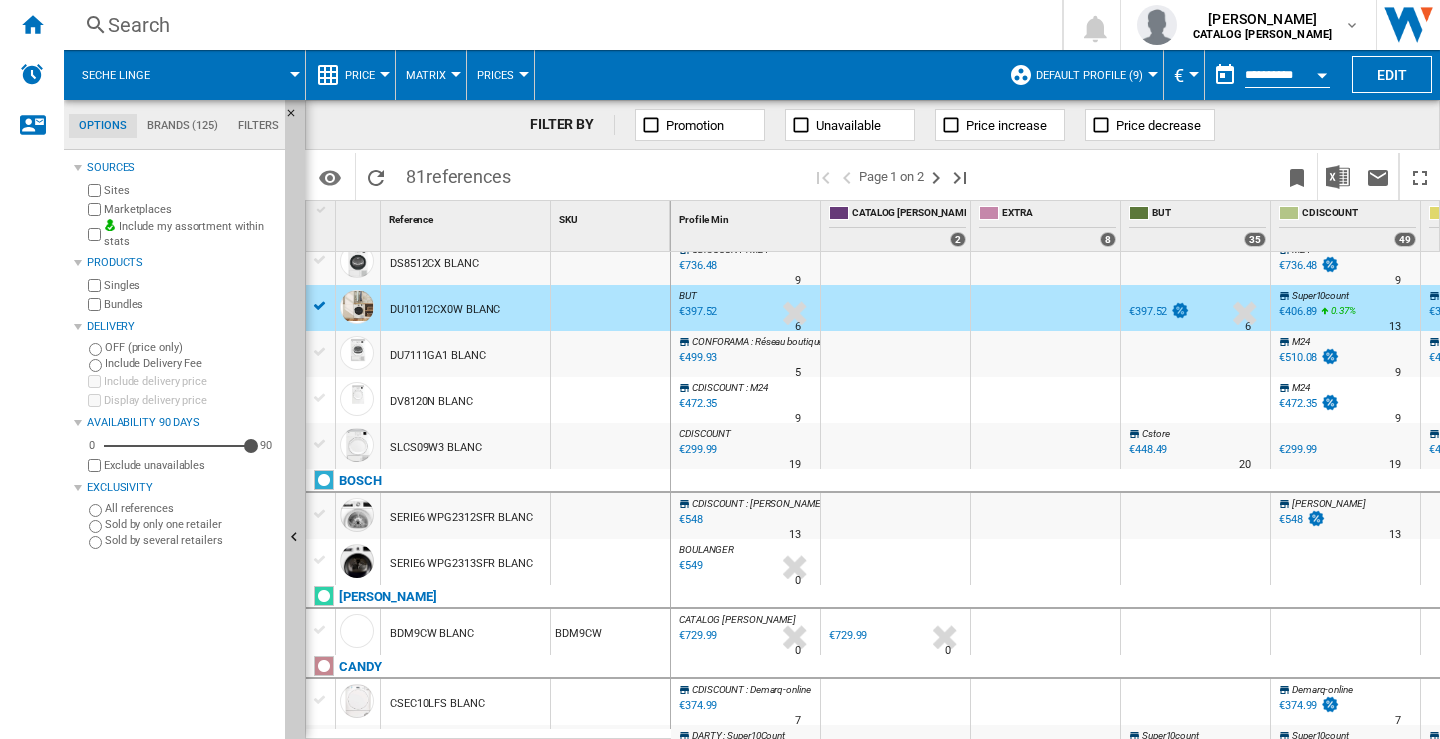 click on "SLCS09W3 BLANC" at bounding box center (465, 446) 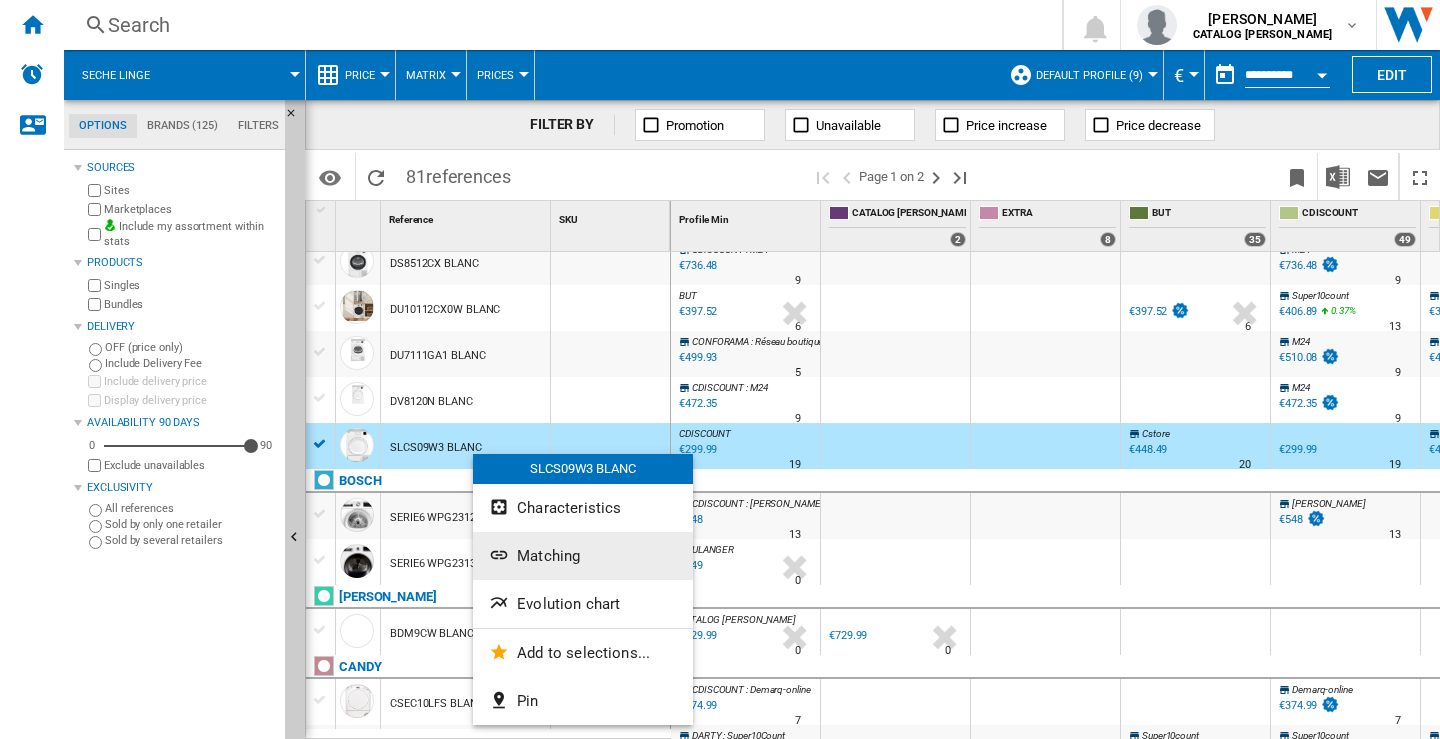 click on "Matching" at bounding box center (548, 556) 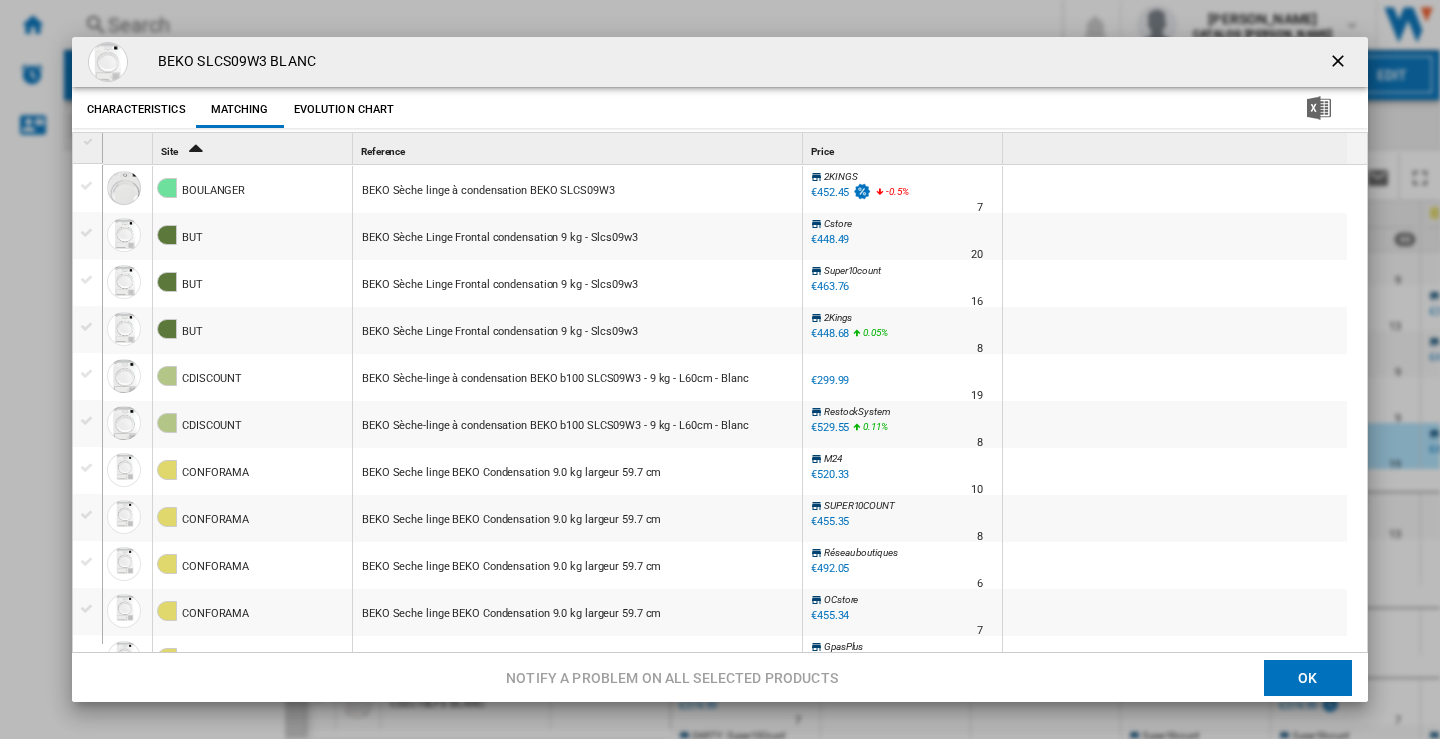 scroll, scrollTop: 300, scrollLeft: 0, axis: vertical 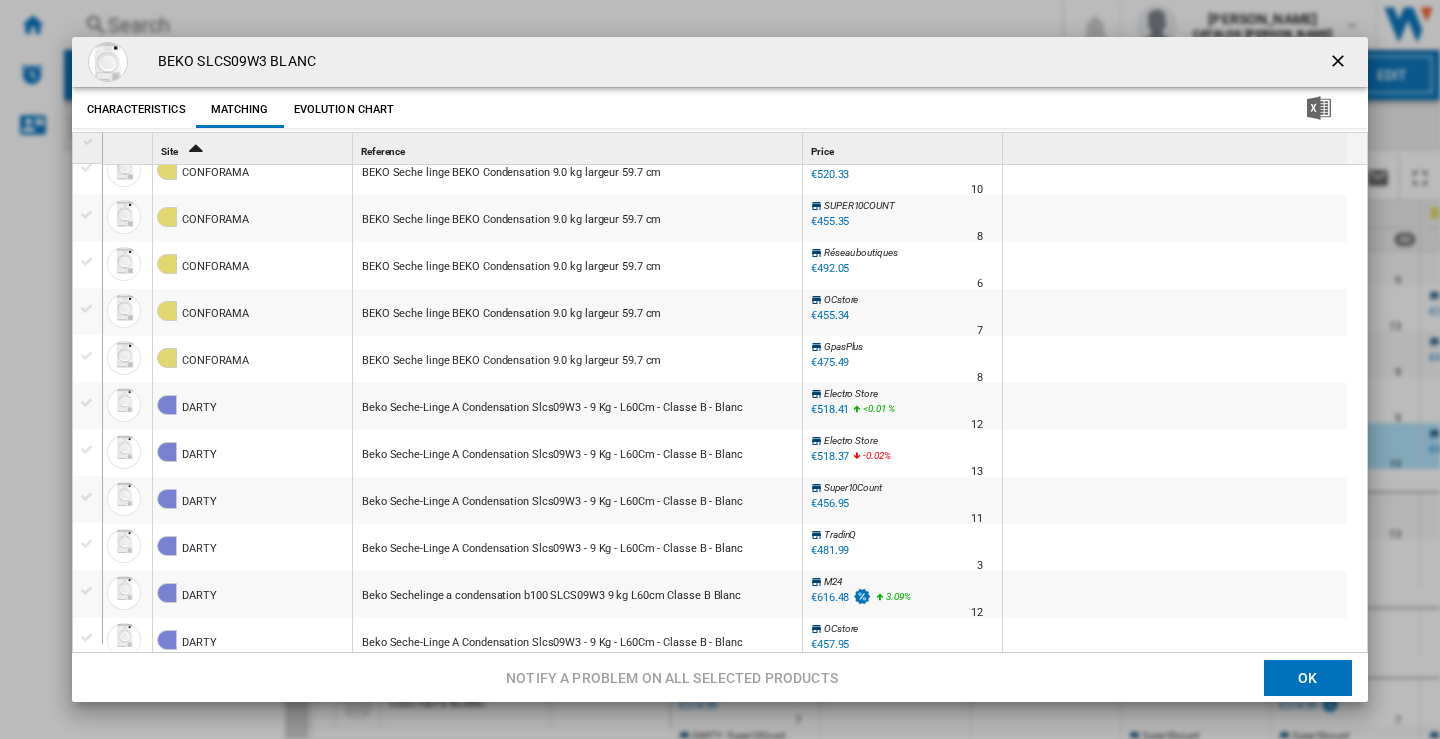 click at bounding box center (1340, 63) 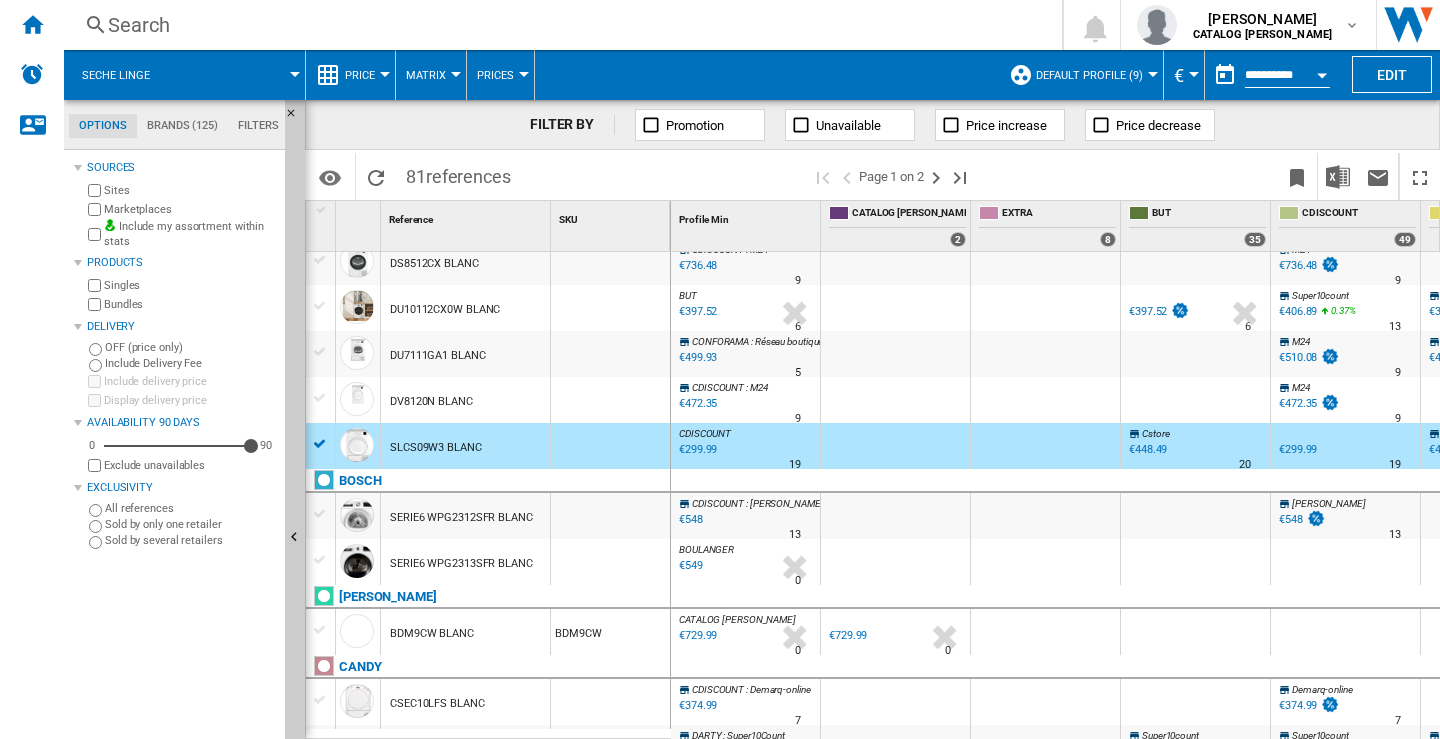 scroll, scrollTop: 1100, scrollLeft: 0, axis: vertical 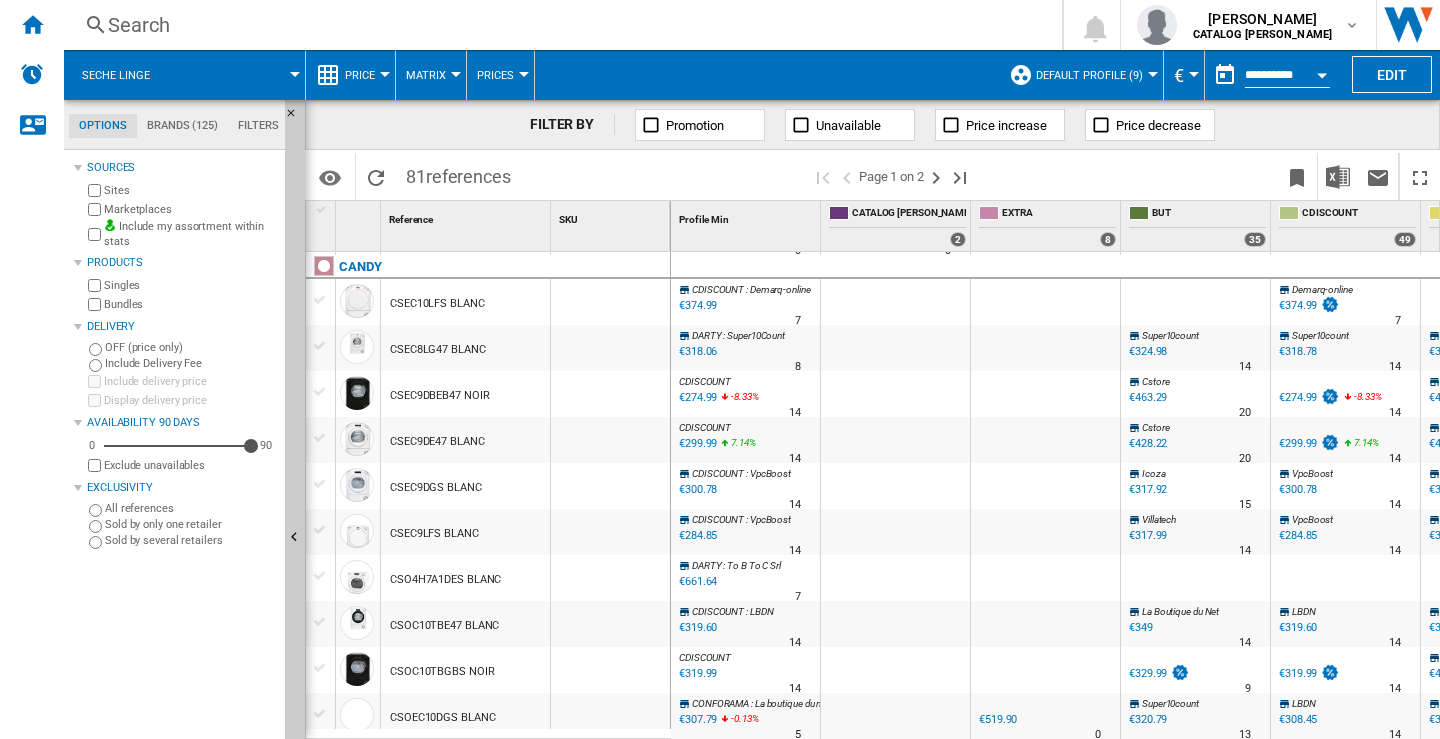 click on "CSEC8LG47 BLANC" at bounding box center (465, 348) 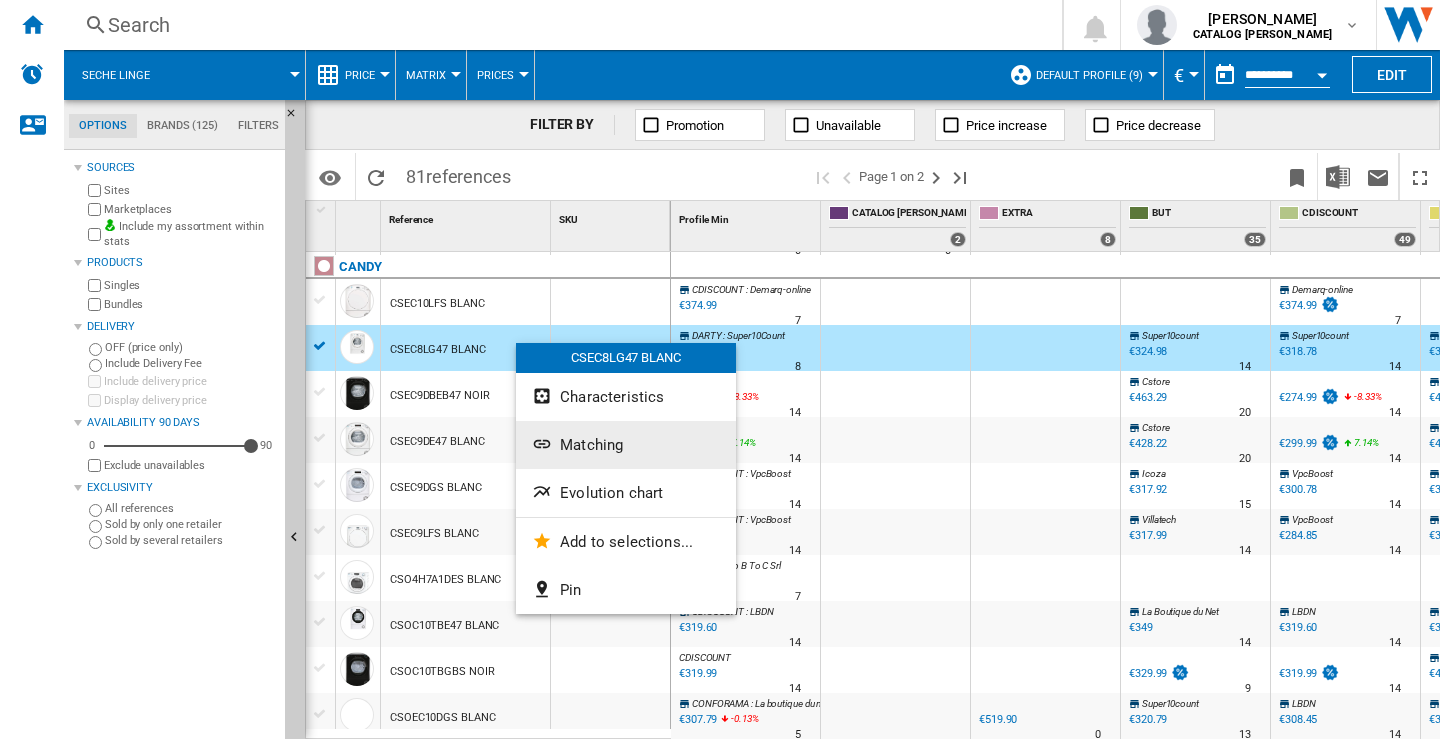 click on "Matching" at bounding box center [591, 445] 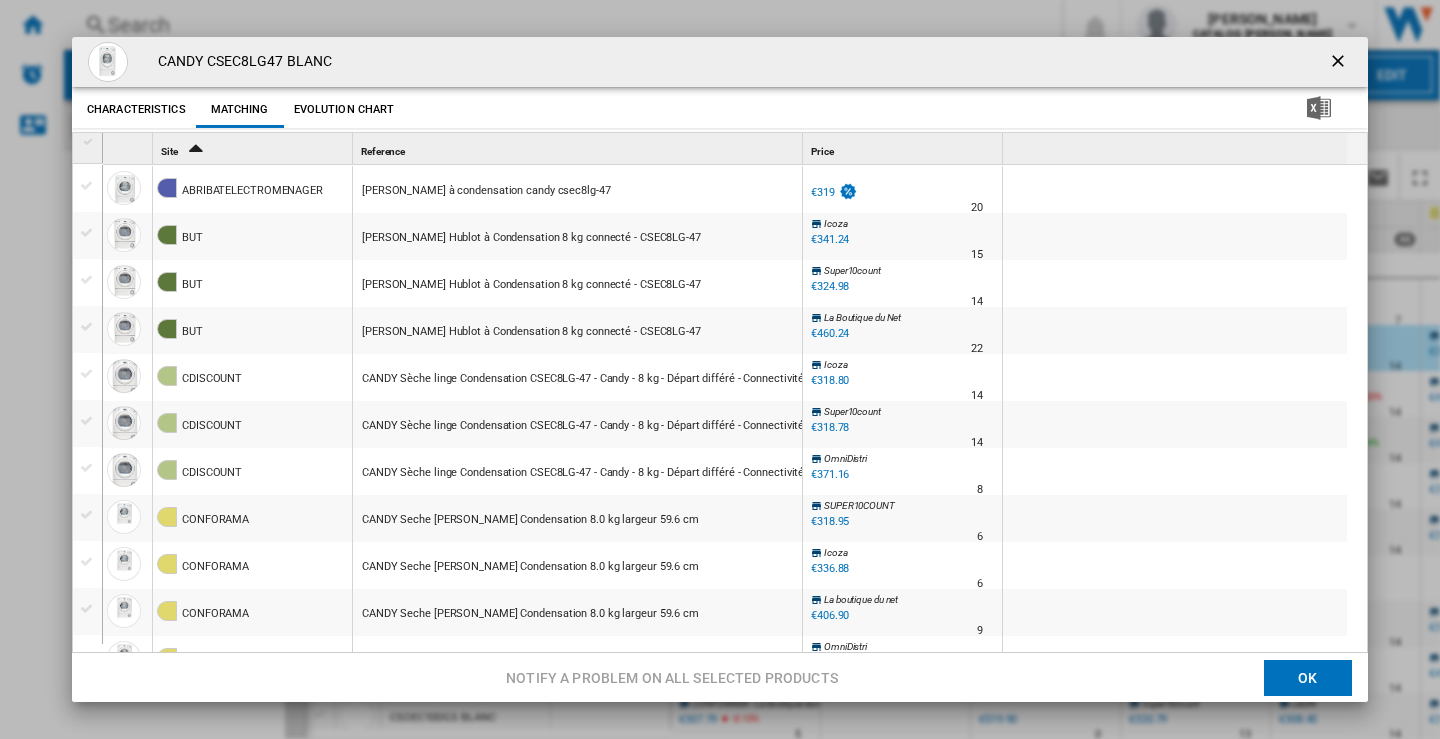 click at bounding box center (1340, 63) 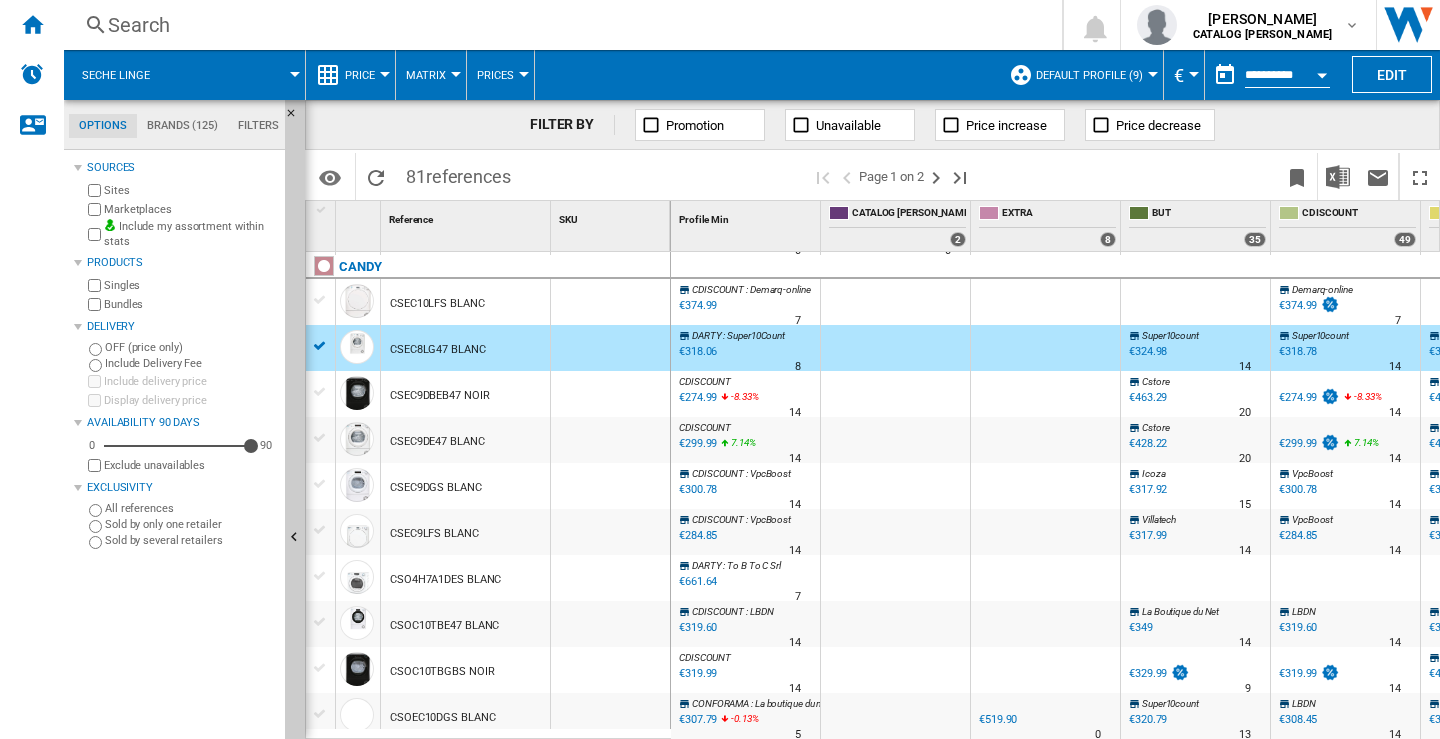 click on "Marketplaces" at bounding box center (190, 209) 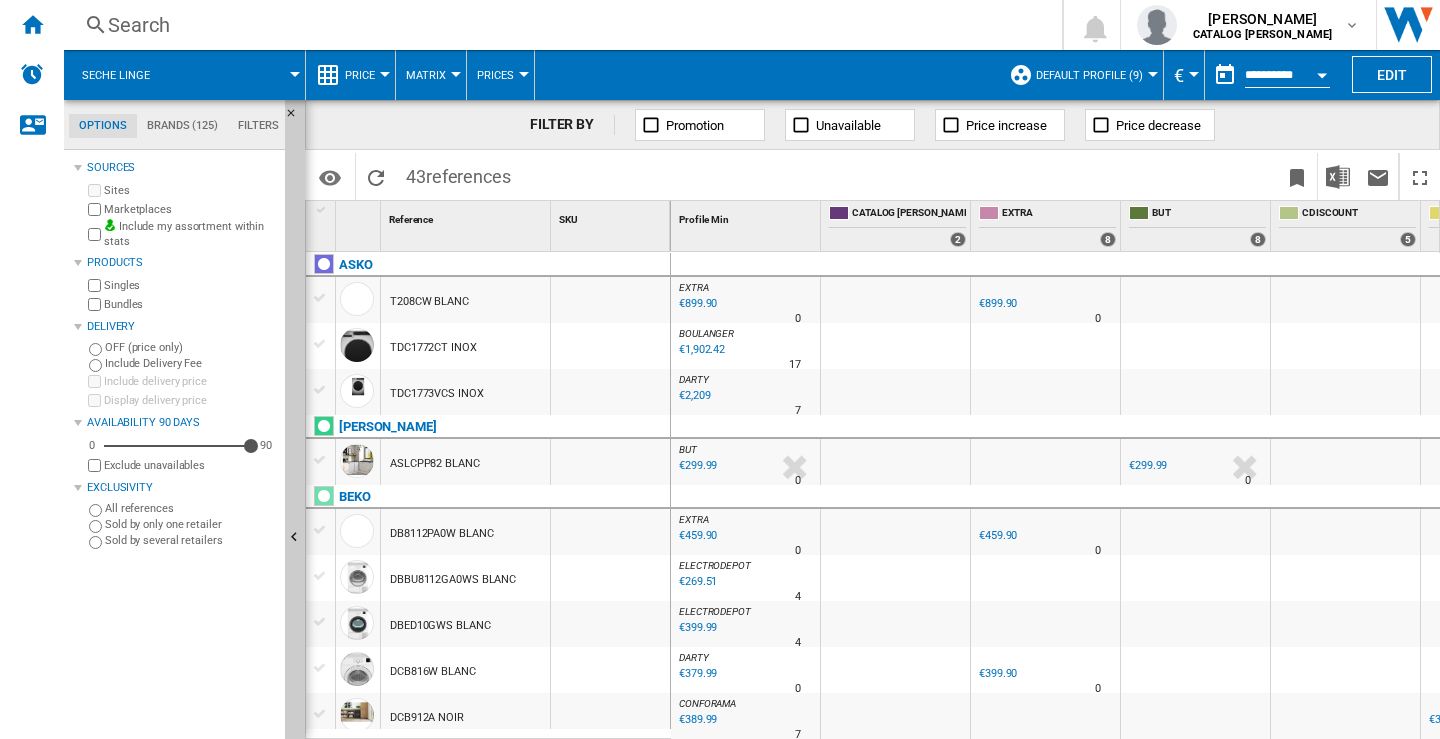 scroll, scrollTop: 200, scrollLeft: 0, axis: vertical 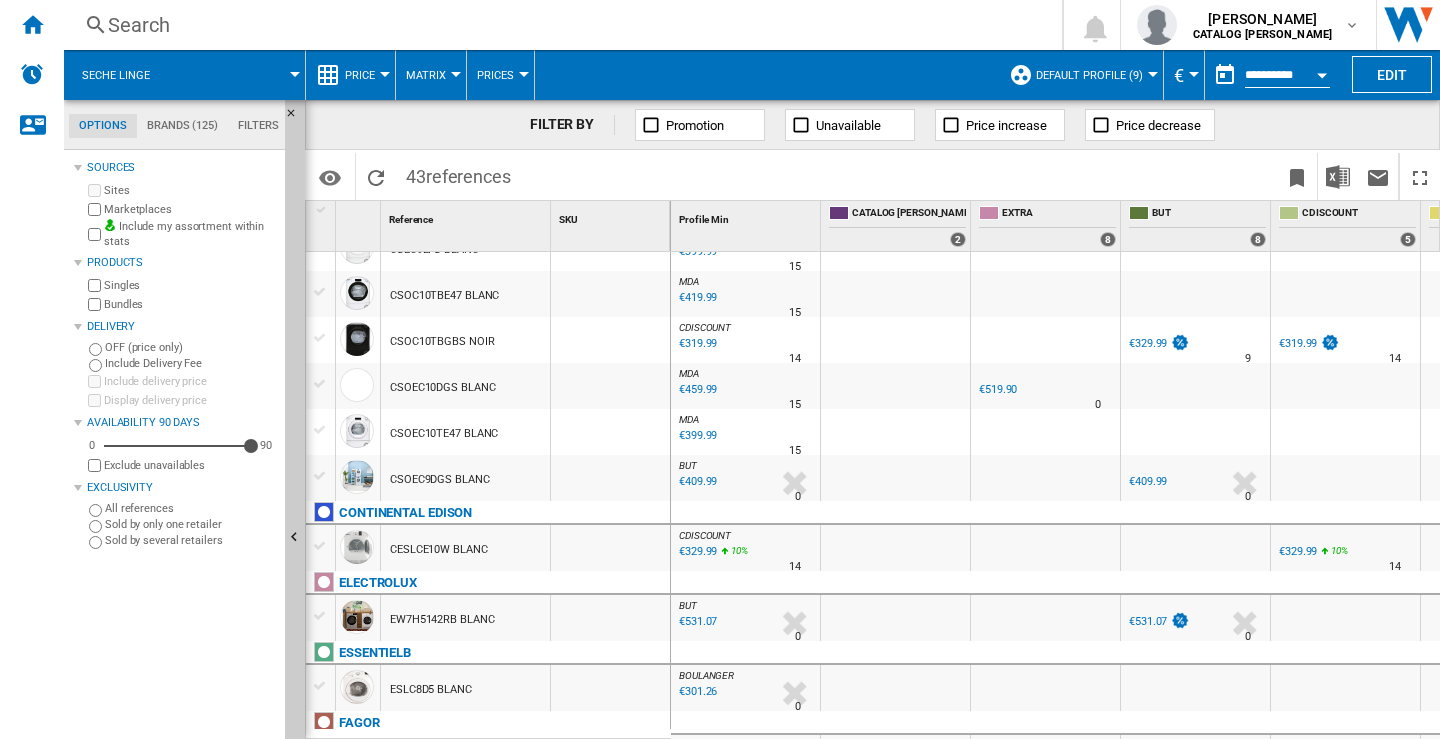 click on "CSOEC10DGS BLANC" at bounding box center (442, 388) 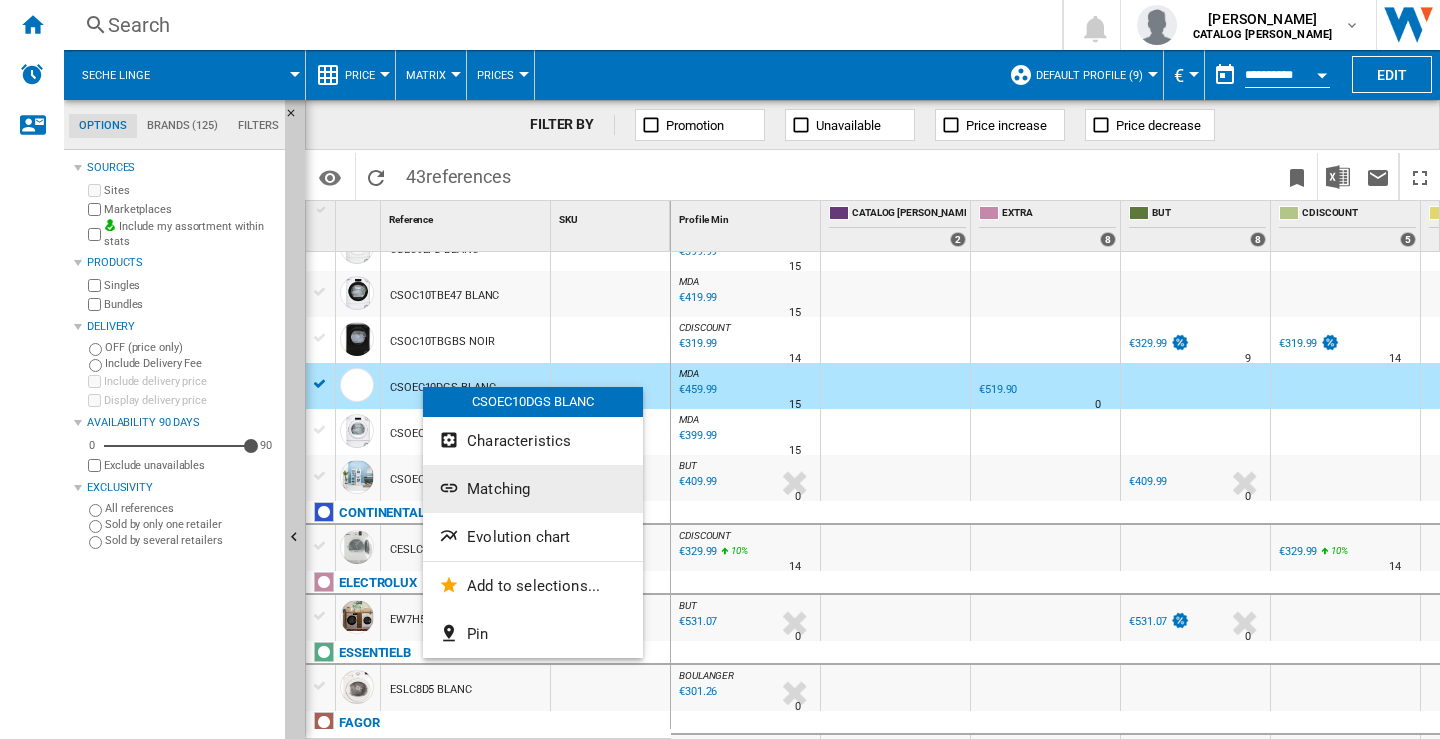 click on "Matching" at bounding box center (498, 489) 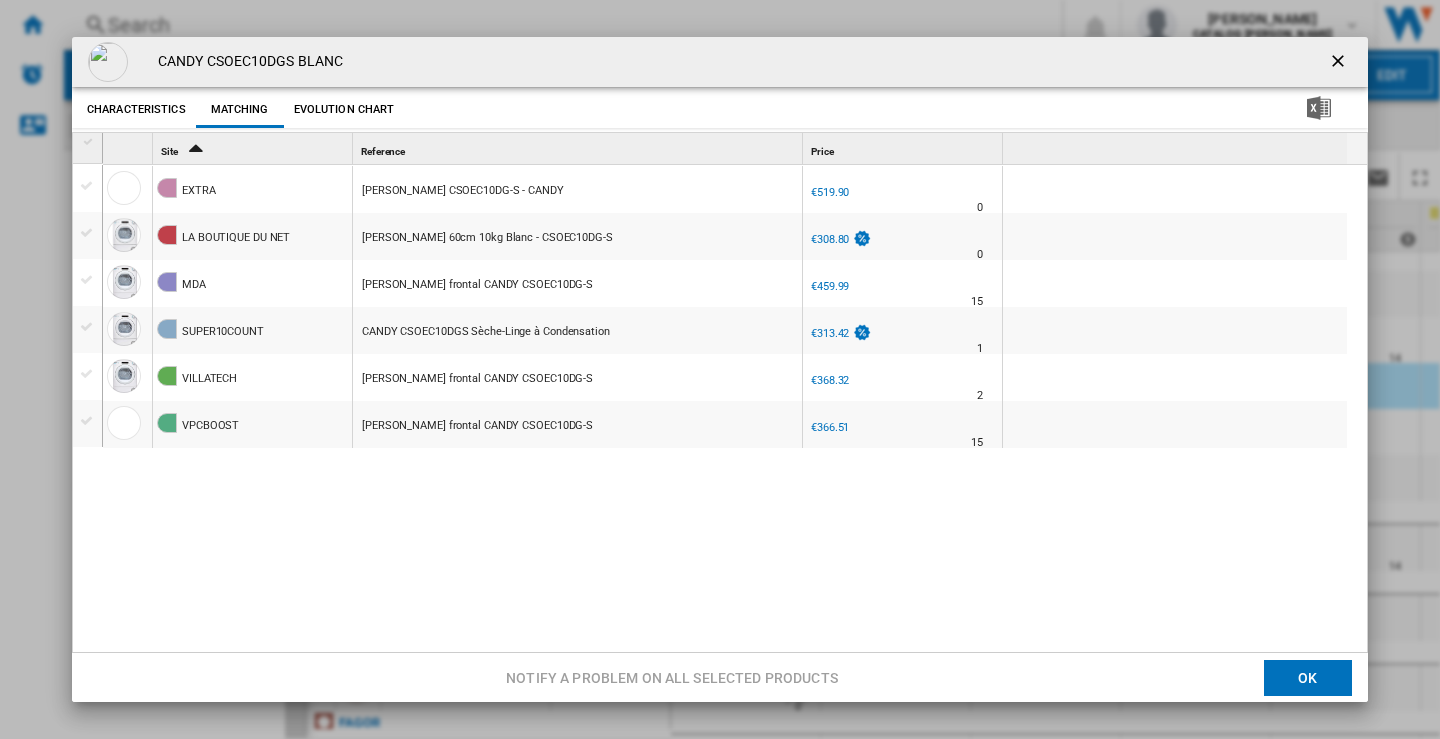 click at bounding box center (1340, 63) 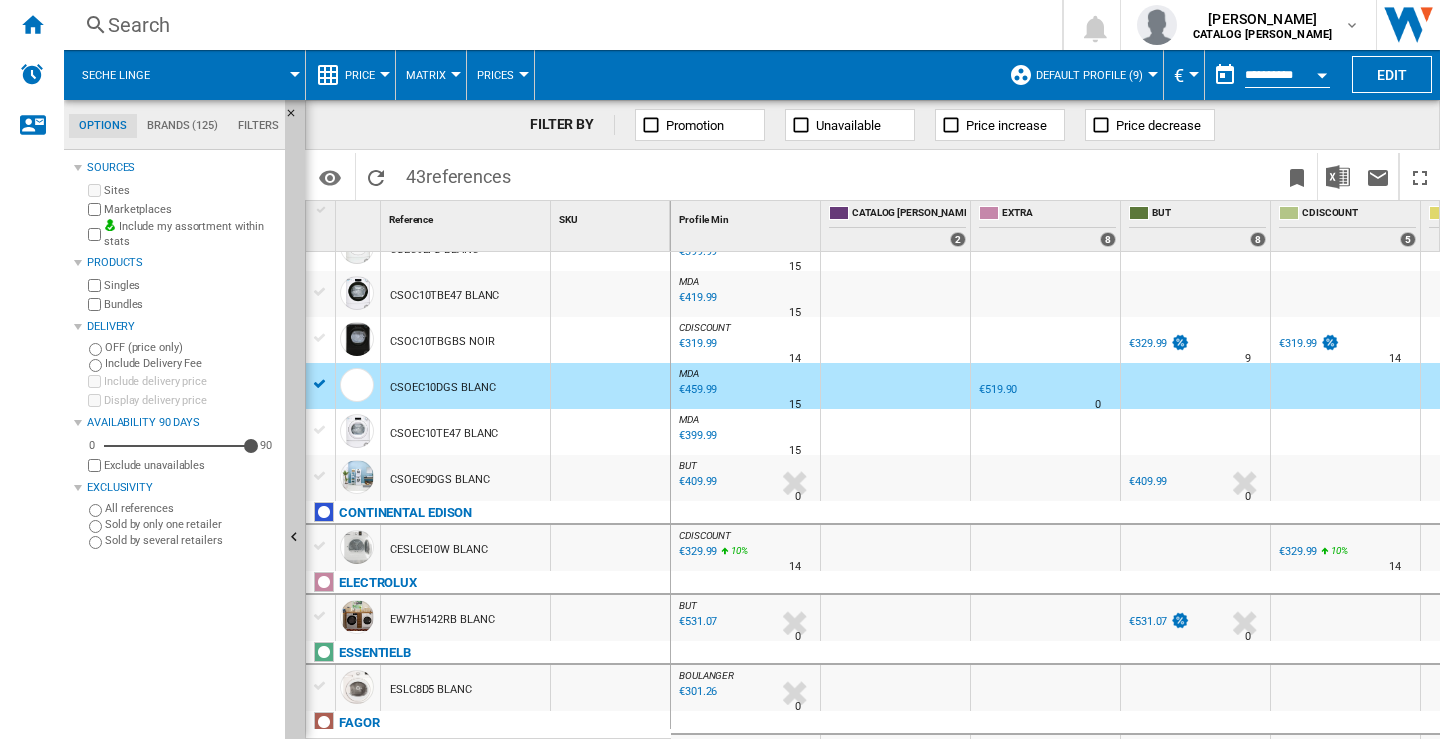 scroll, scrollTop: 1300, scrollLeft: 0, axis: vertical 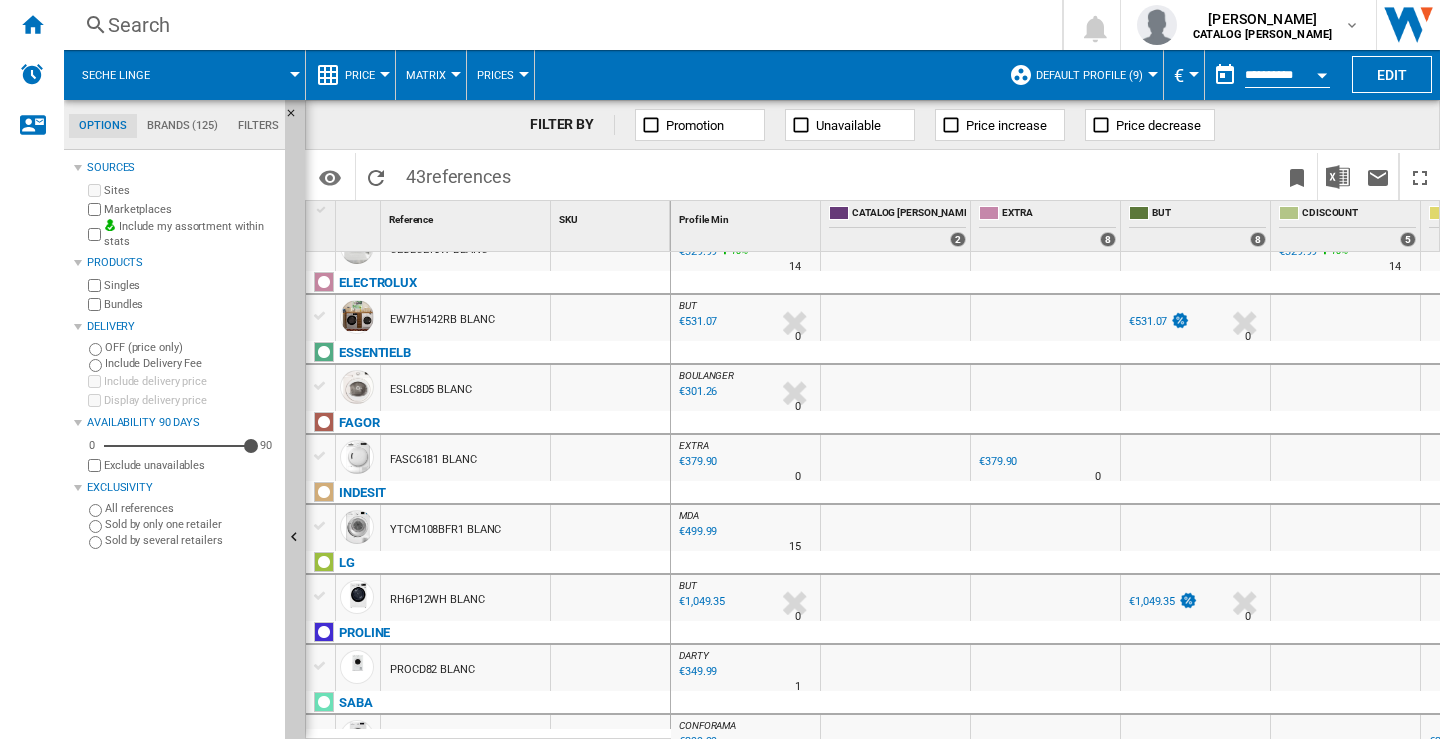 click on "FASC6181 BLANC" at bounding box center [433, 460] 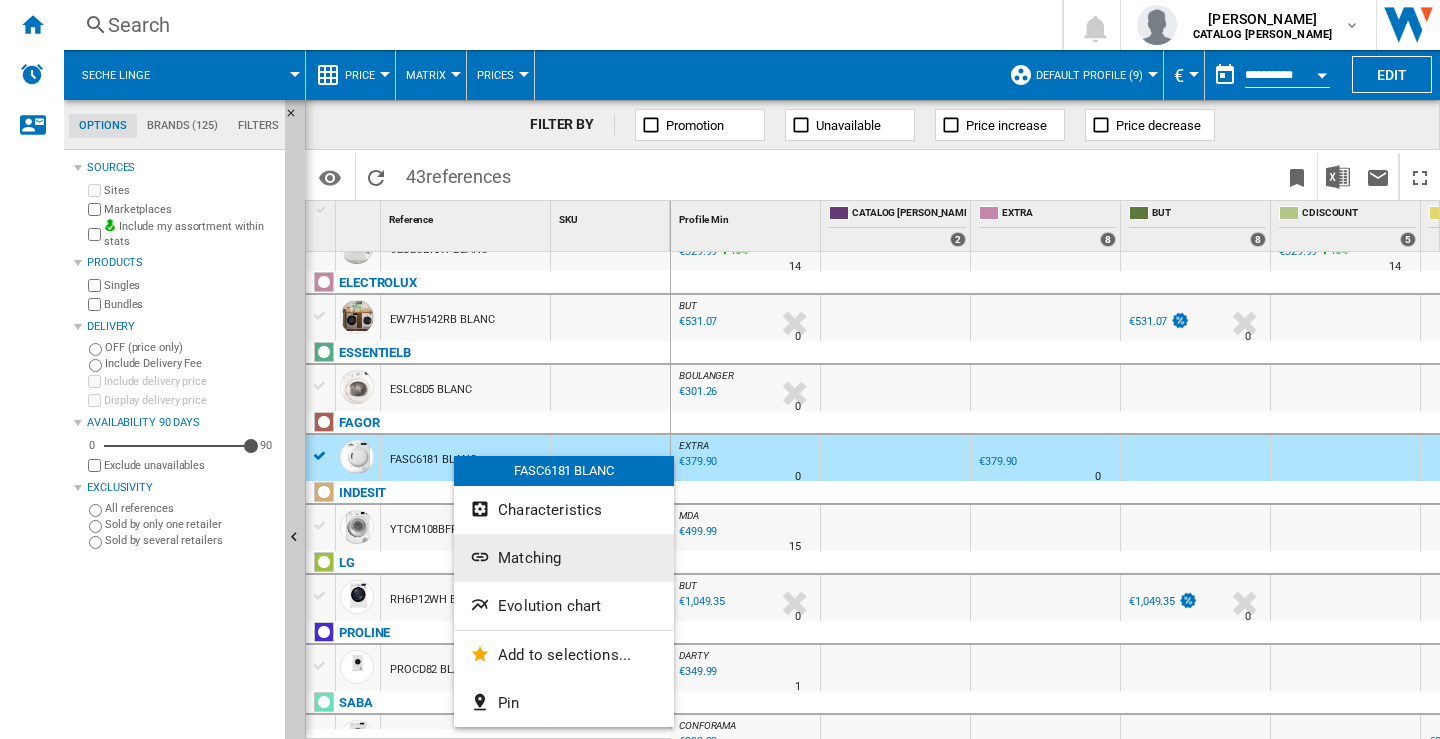 click on "Matching" at bounding box center [564, 558] 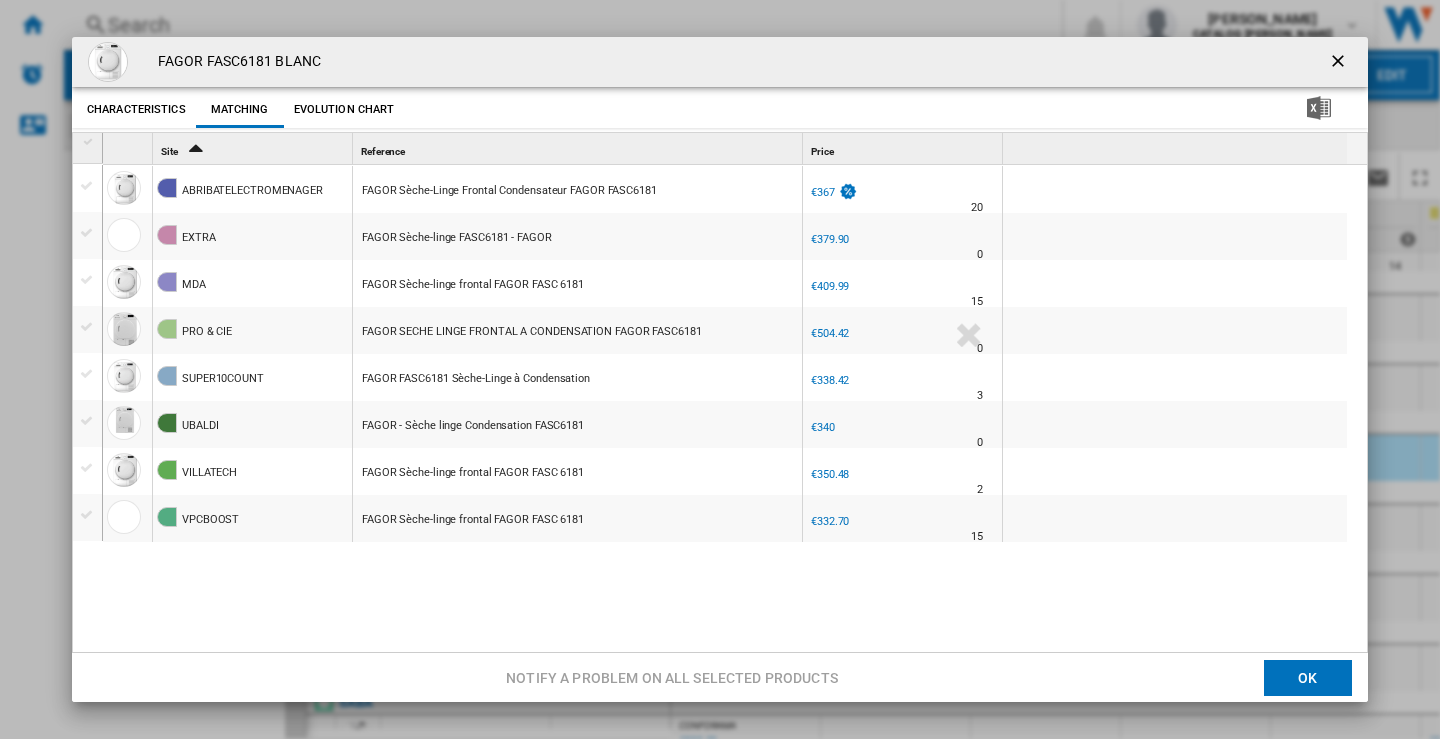 click at bounding box center [1340, 63] 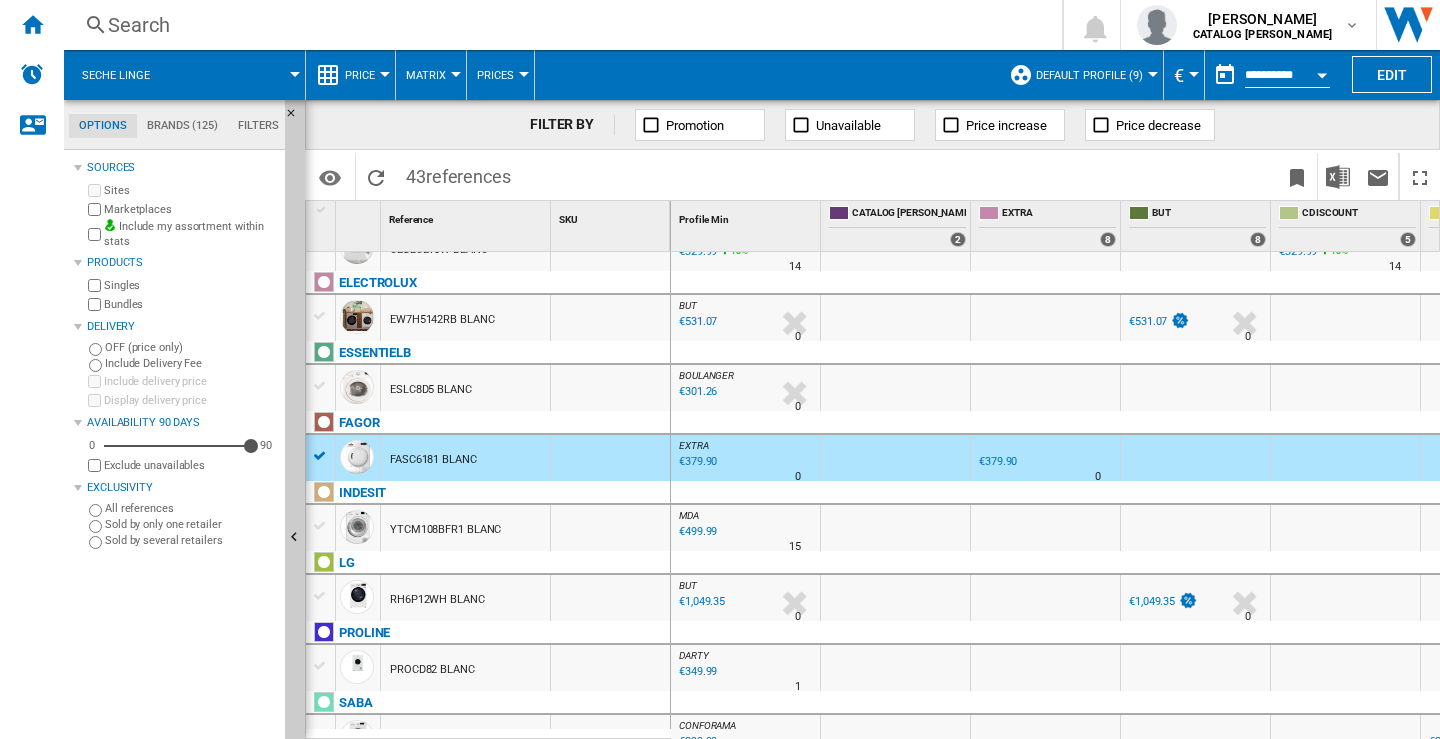 scroll, scrollTop: 1500, scrollLeft: 0, axis: vertical 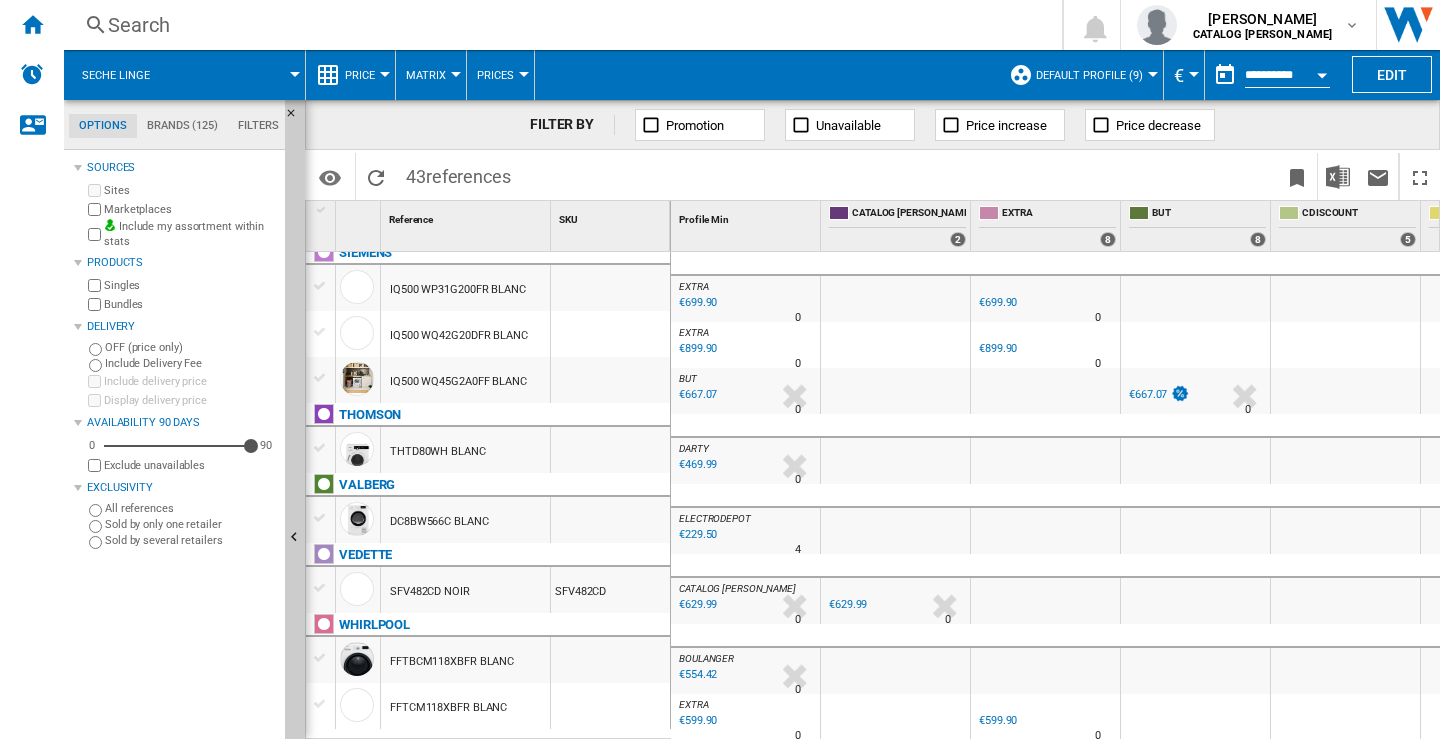 click on "IQ500 WP31G200FR BLANC" at bounding box center (458, 290) 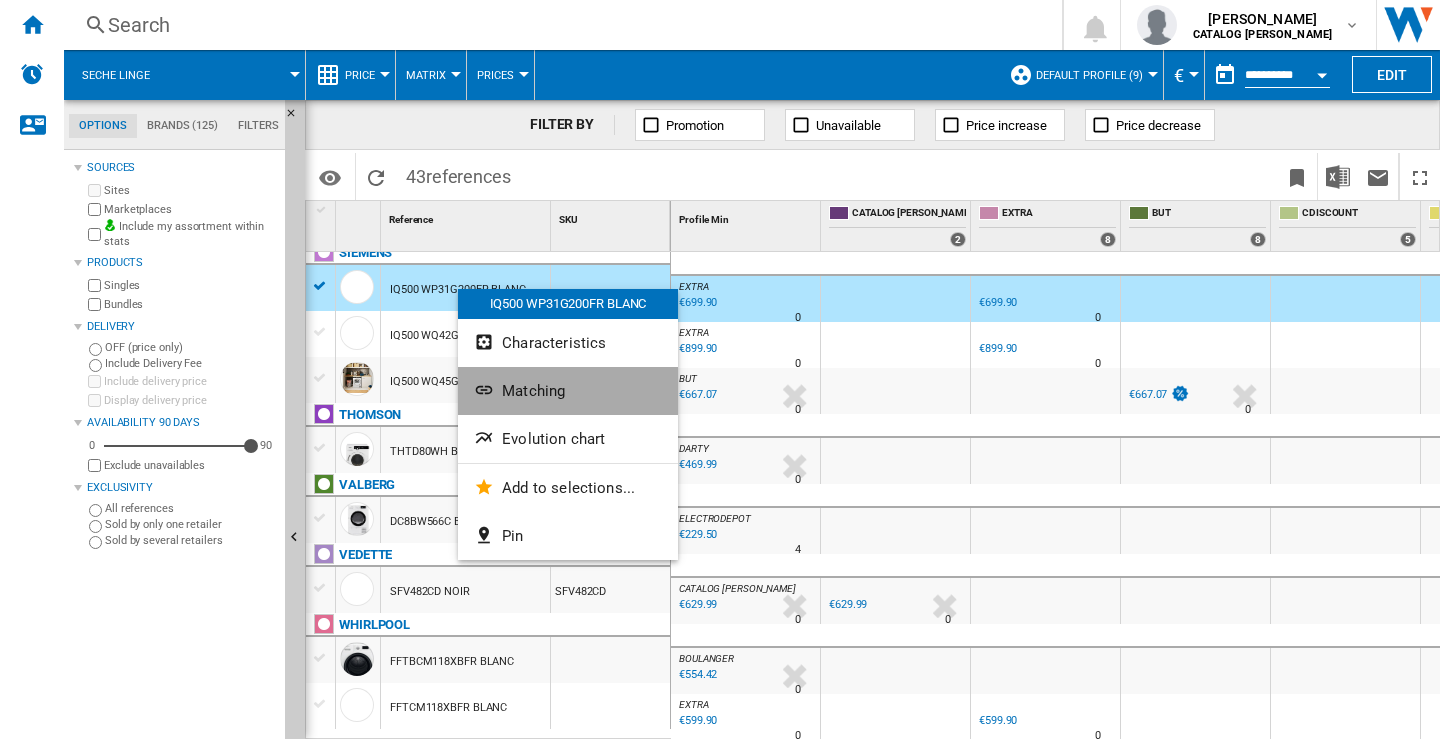 click on "Matching" at bounding box center (568, 391) 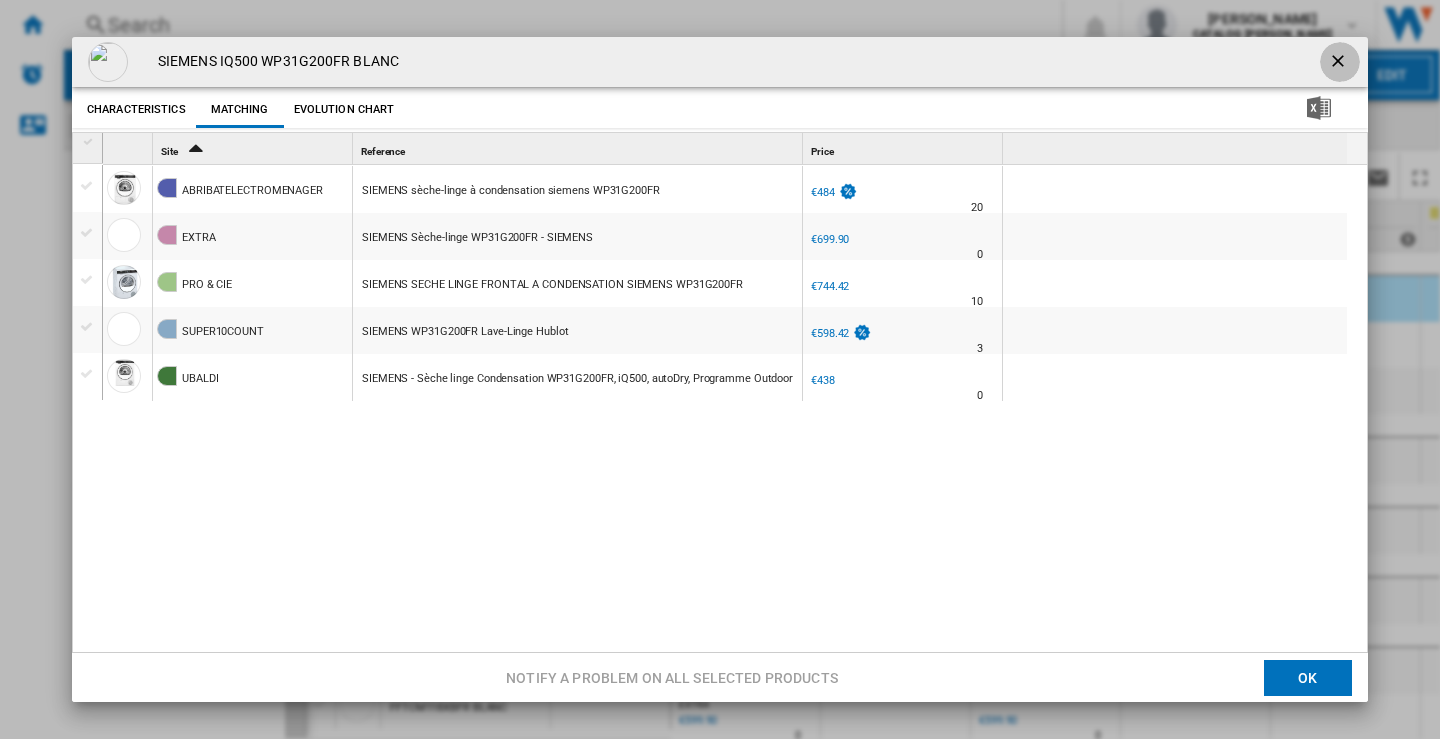 click at bounding box center [1340, 63] 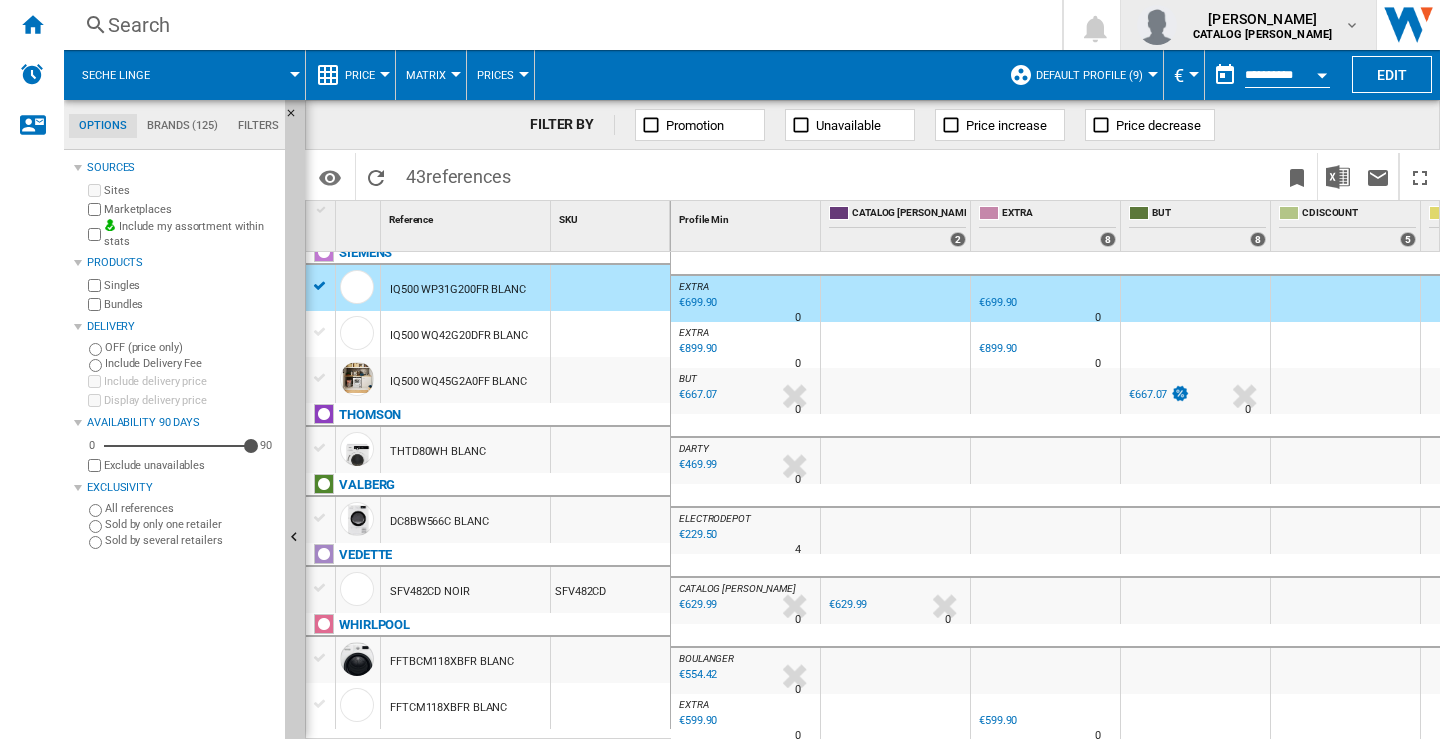 click at bounding box center [1161, 25] 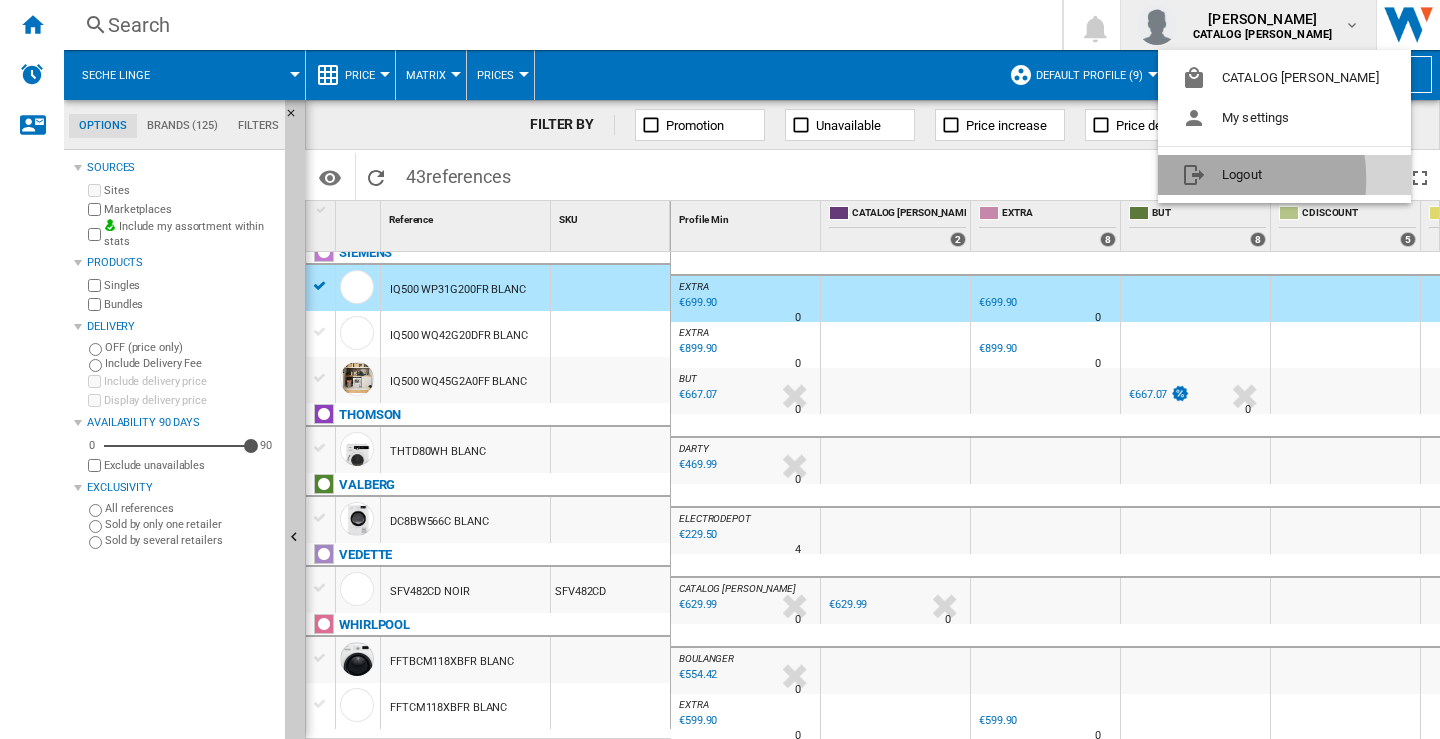 click on "Logout" 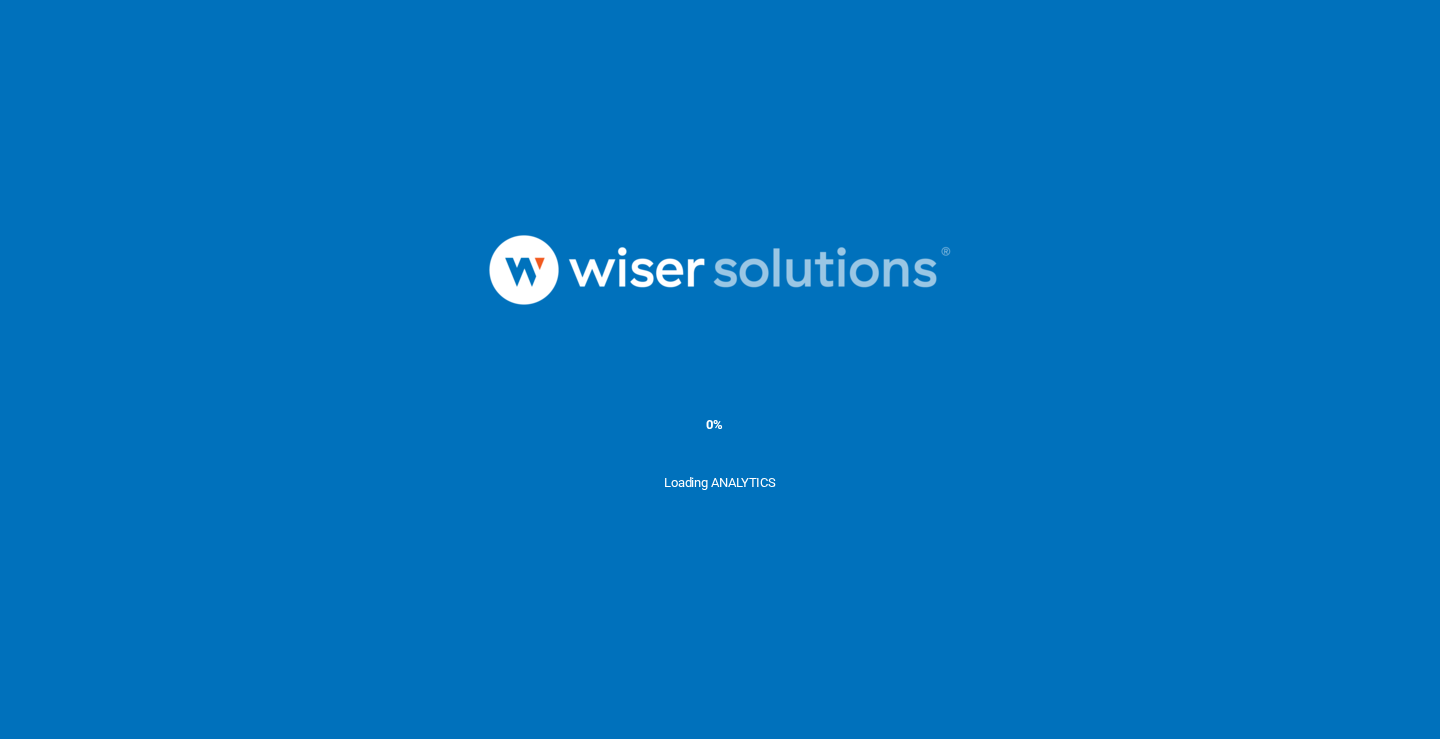 scroll, scrollTop: 0, scrollLeft: 0, axis: both 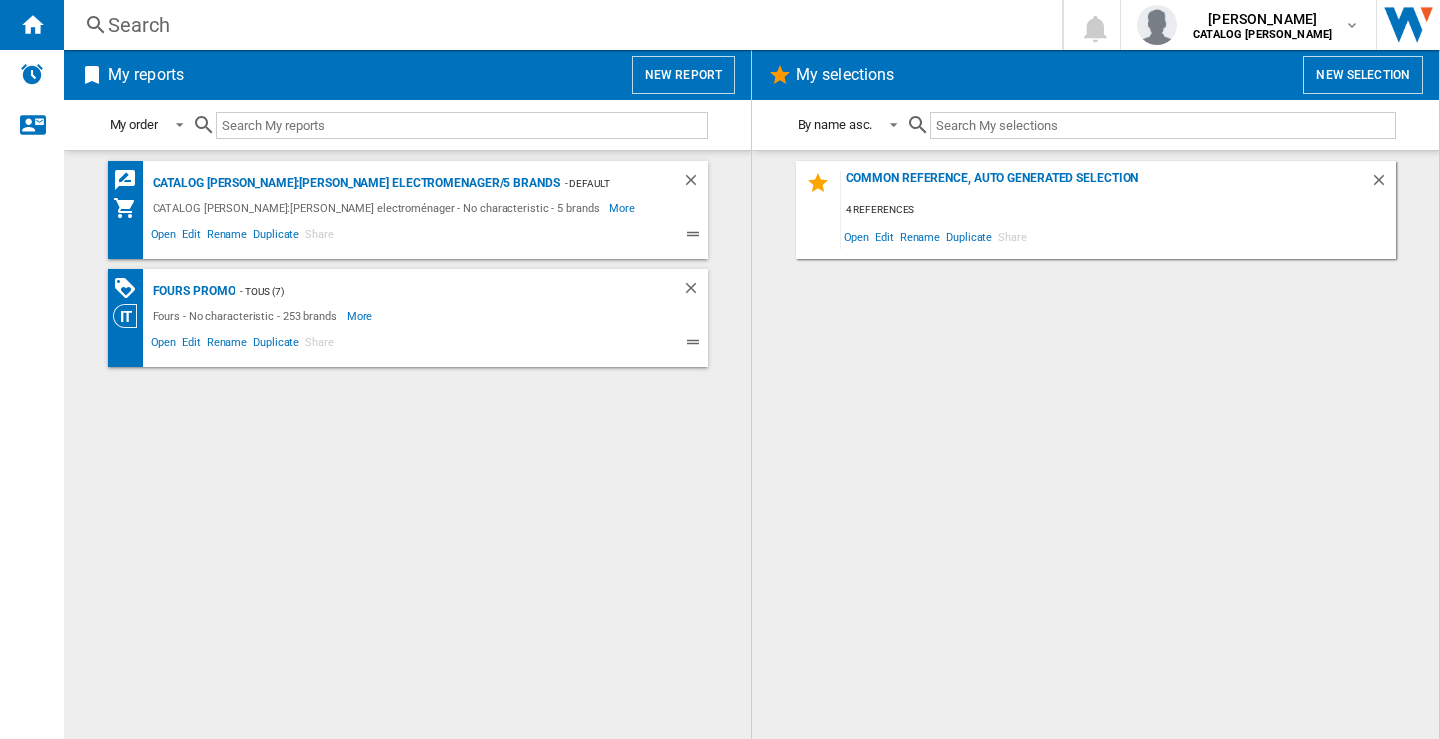 click on "New report" at bounding box center (683, 75) 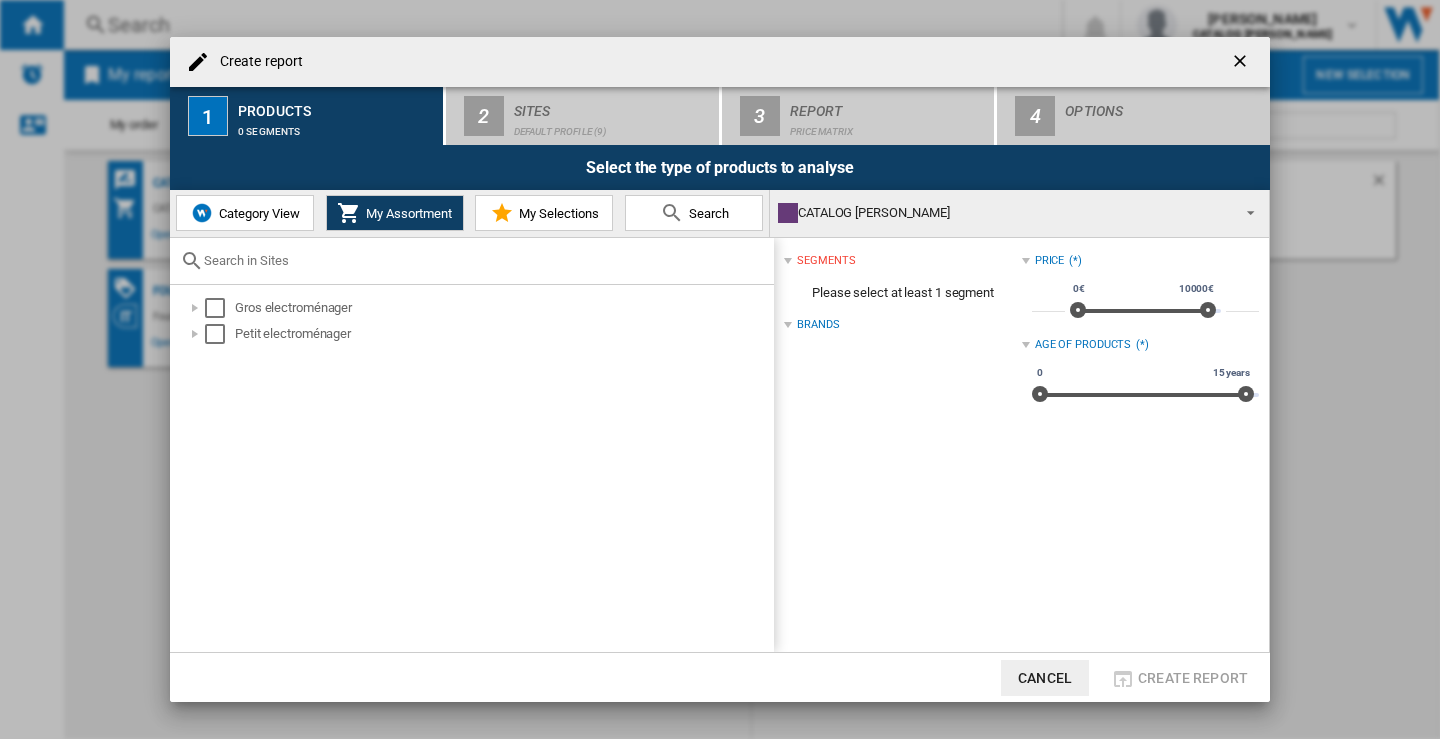 click on "Category View" at bounding box center [257, 213] 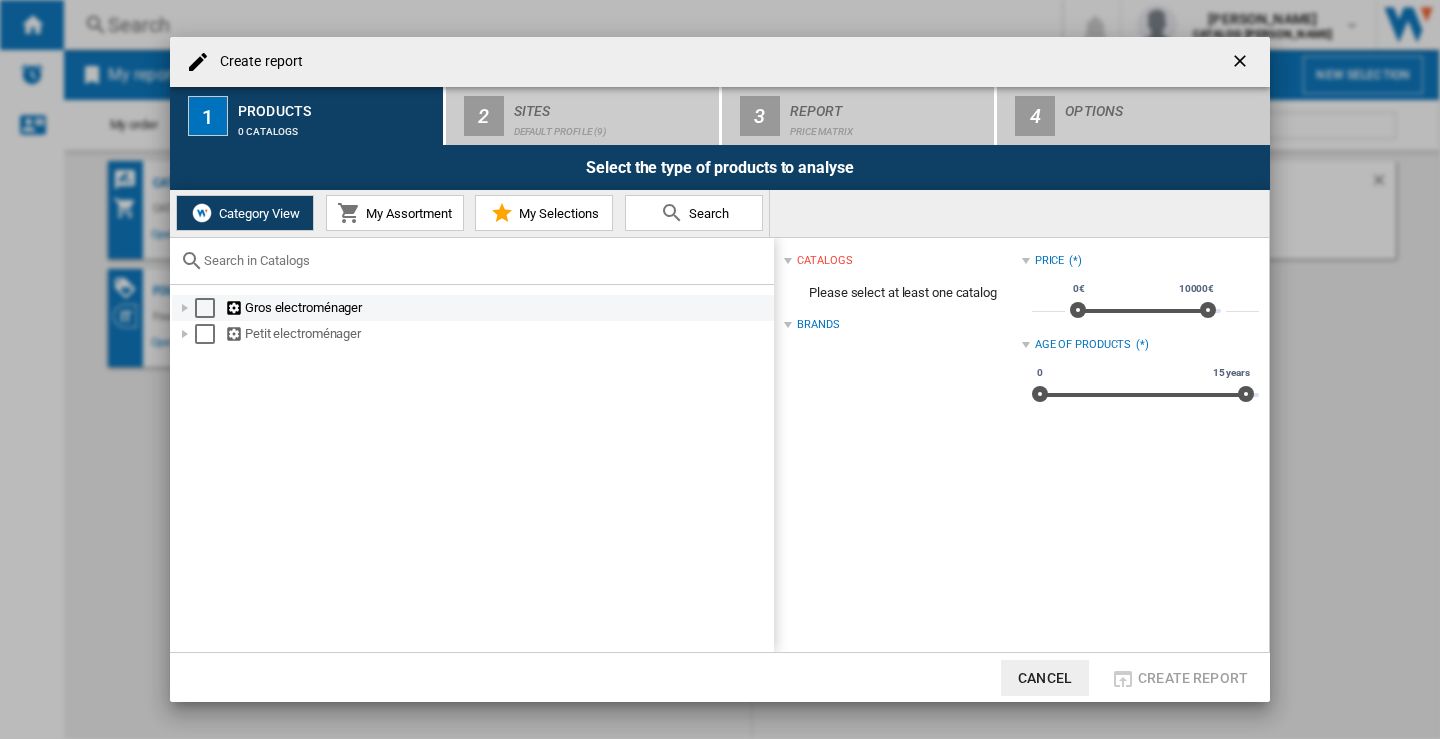 click at bounding box center [185, 308] 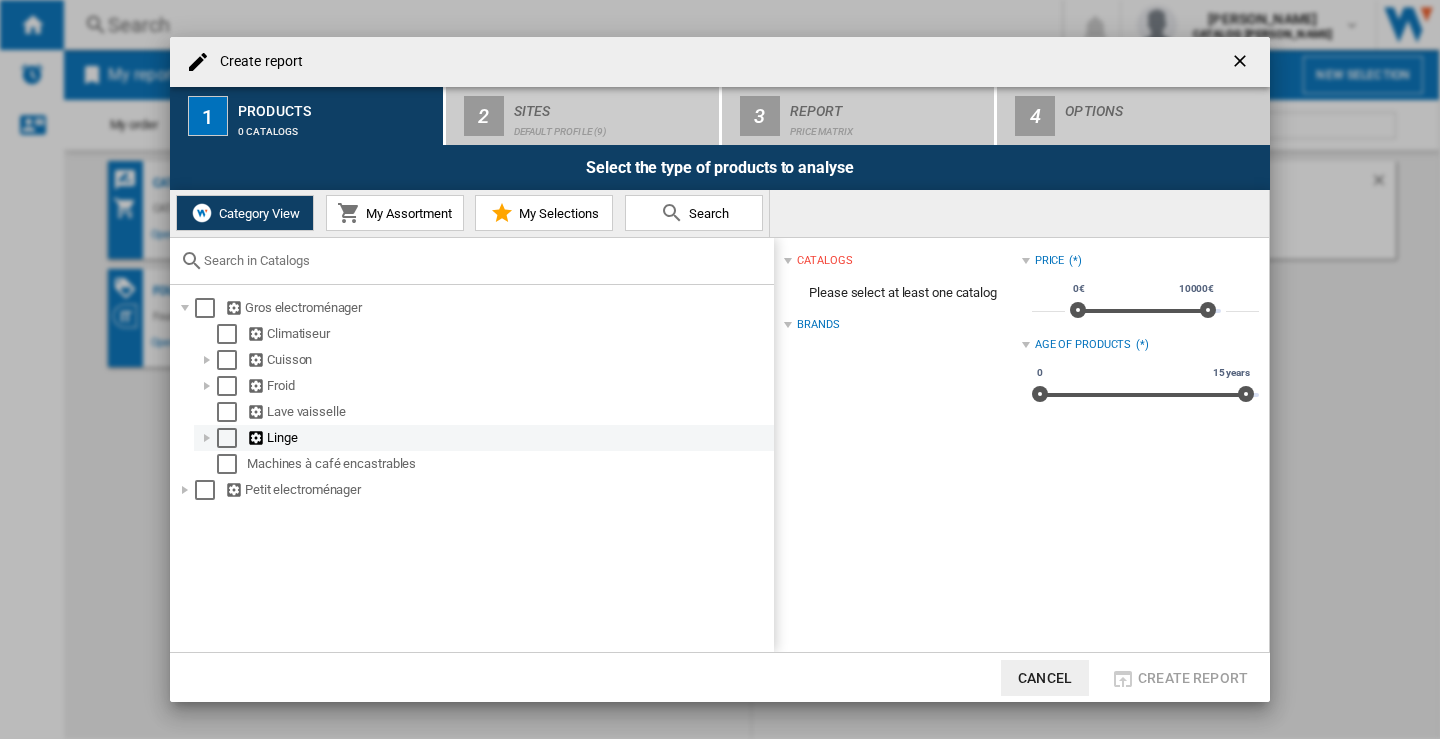 click at bounding box center [207, 438] 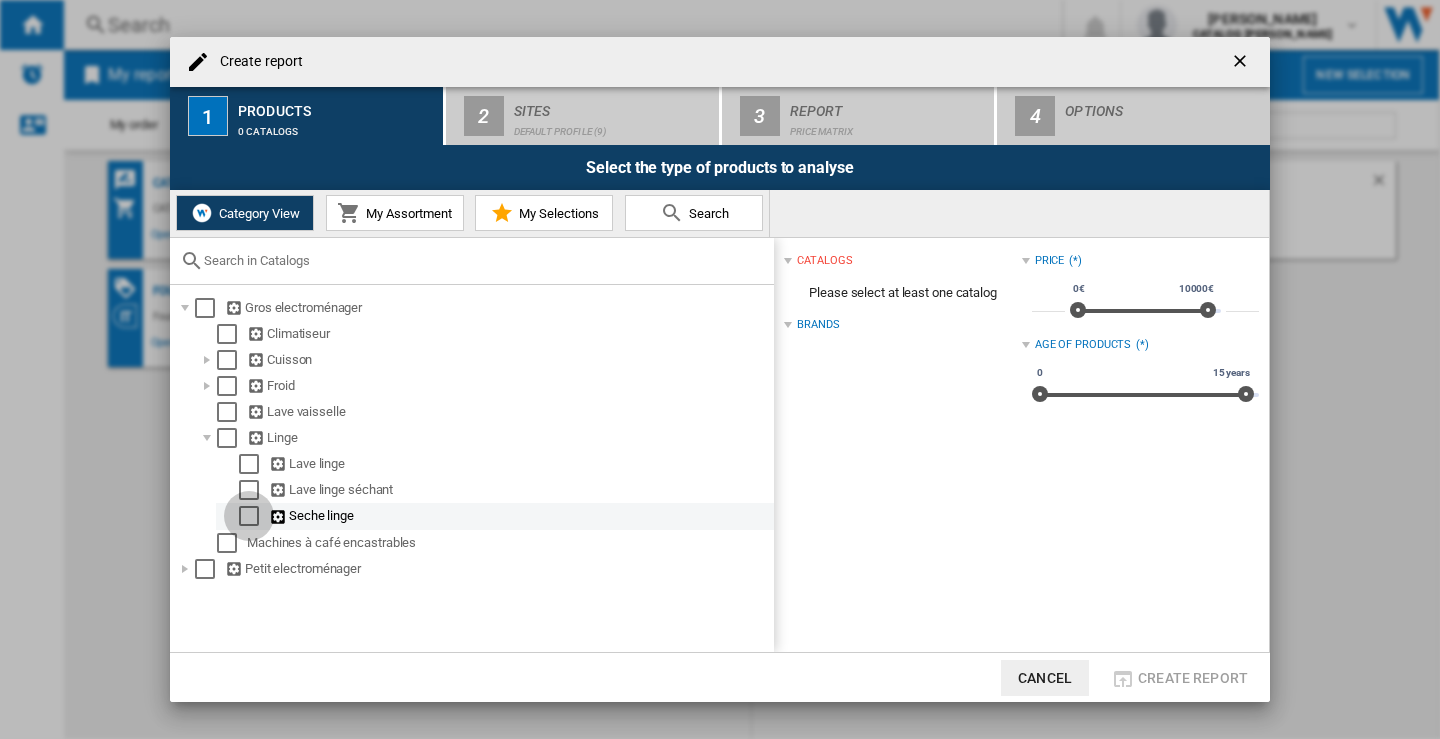 click at bounding box center (249, 516) 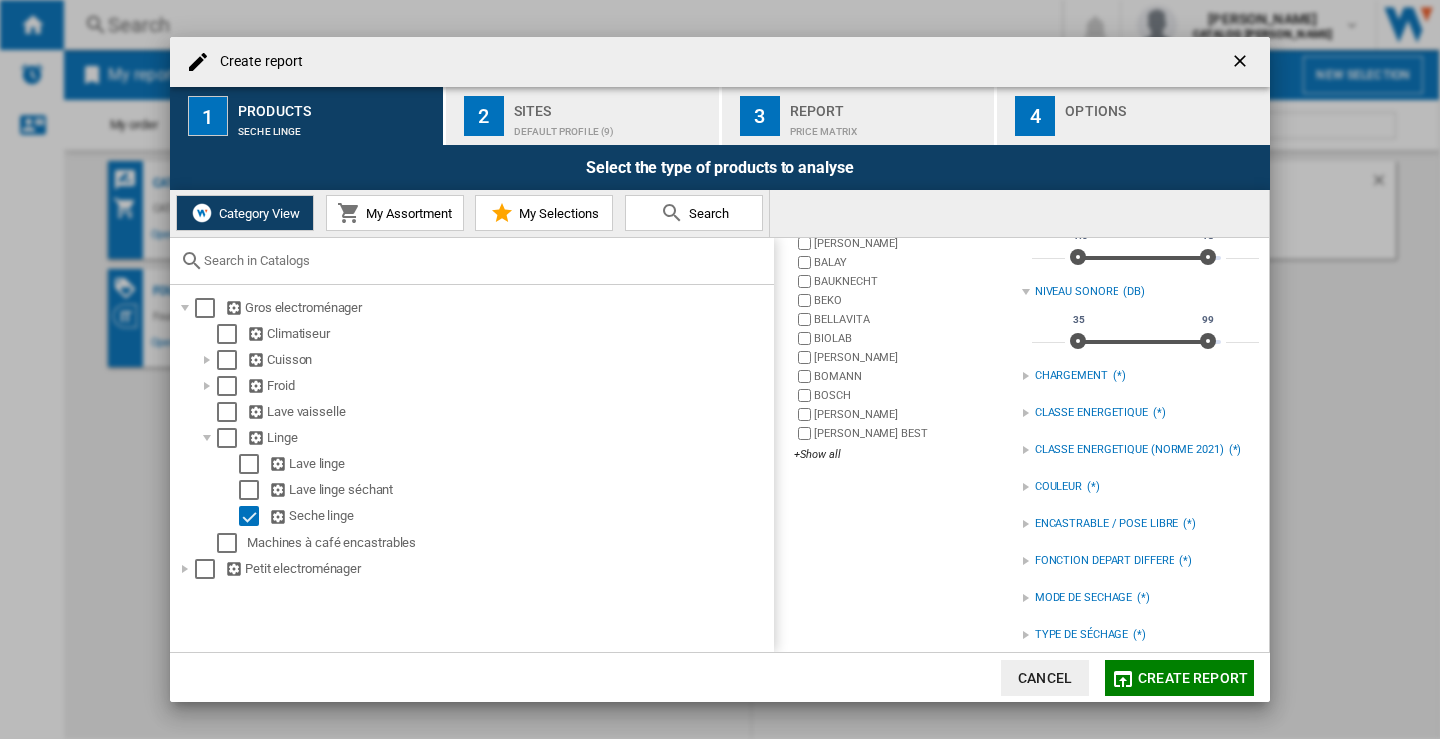 scroll, scrollTop: 236, scrollLeft: 0, axis: vertical 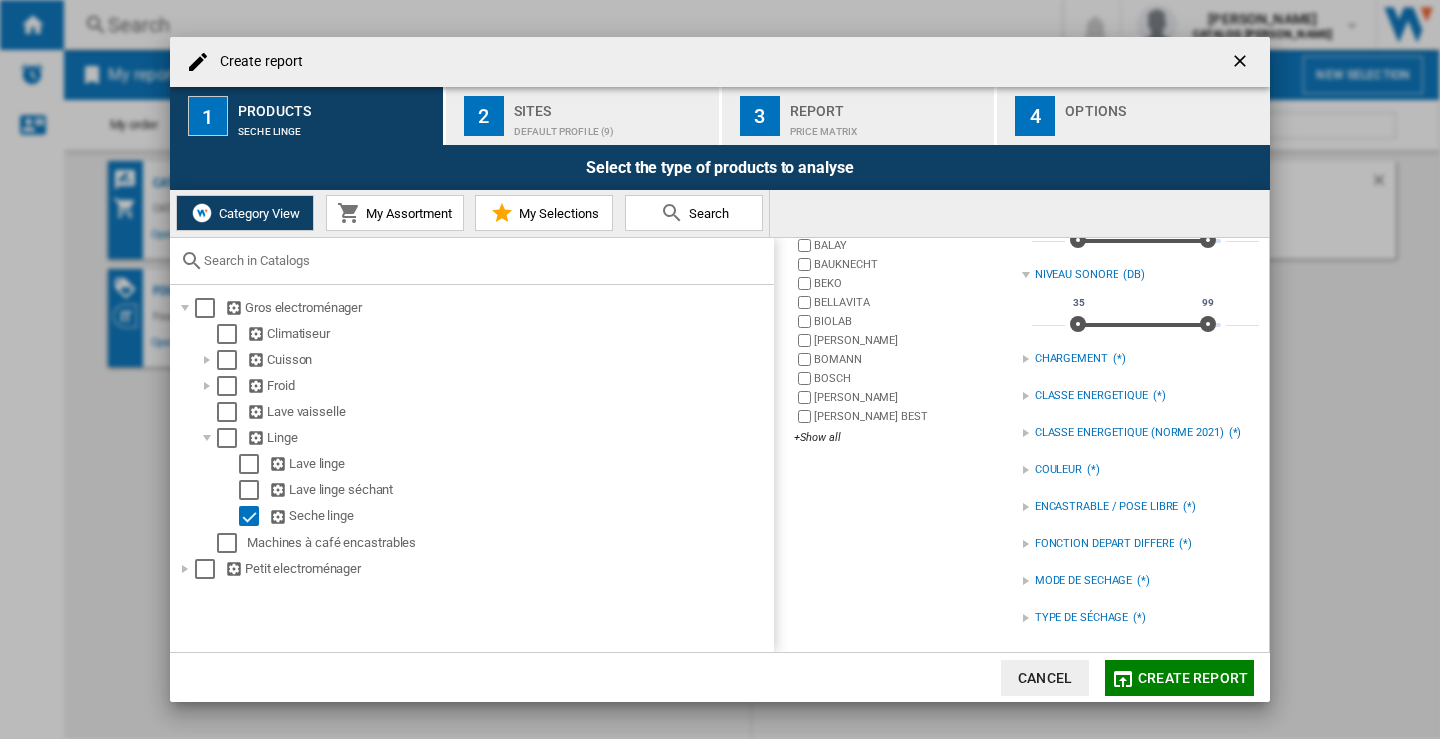 click on "TYPE DE SÉCHAGE" at bounding box center (1082, 618) 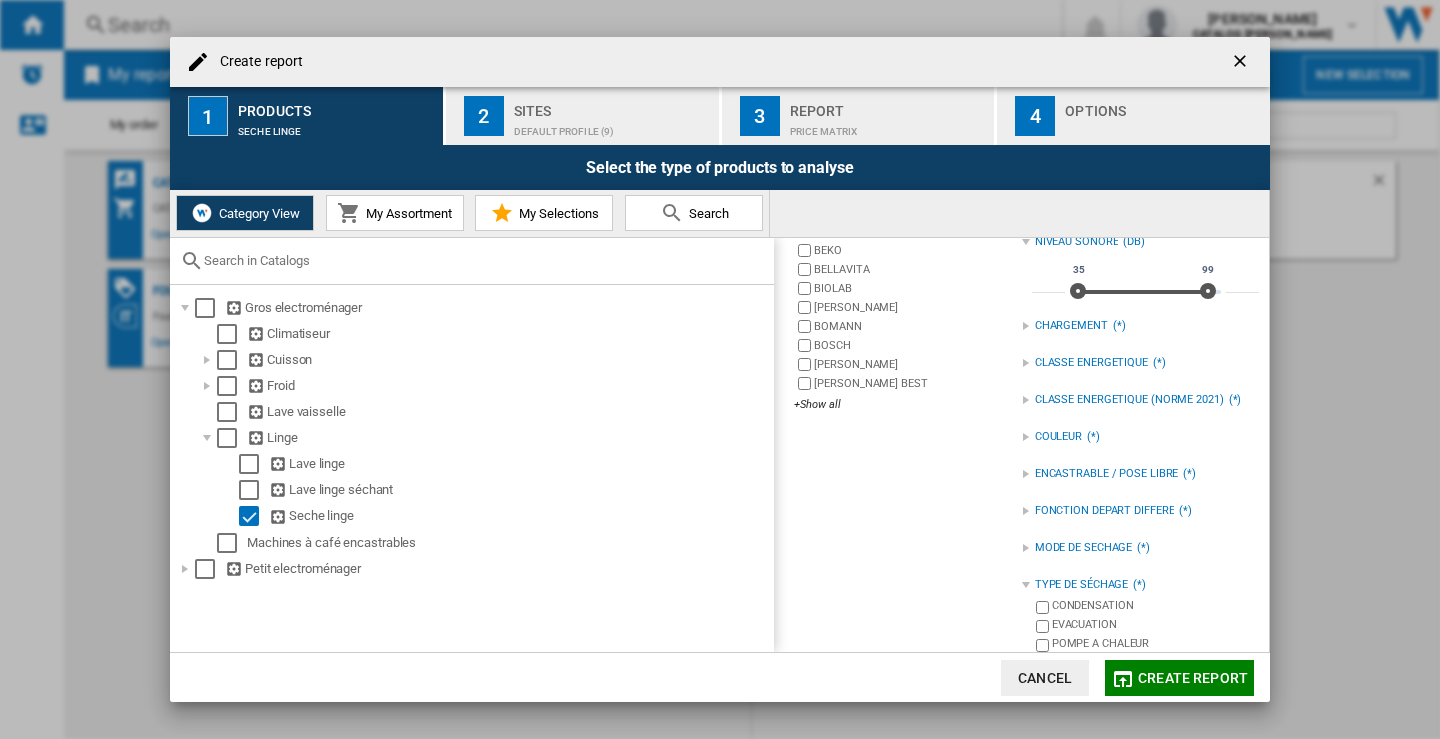 scroll, scrollTop: 284, scrollLeft: 0, axis: vertical 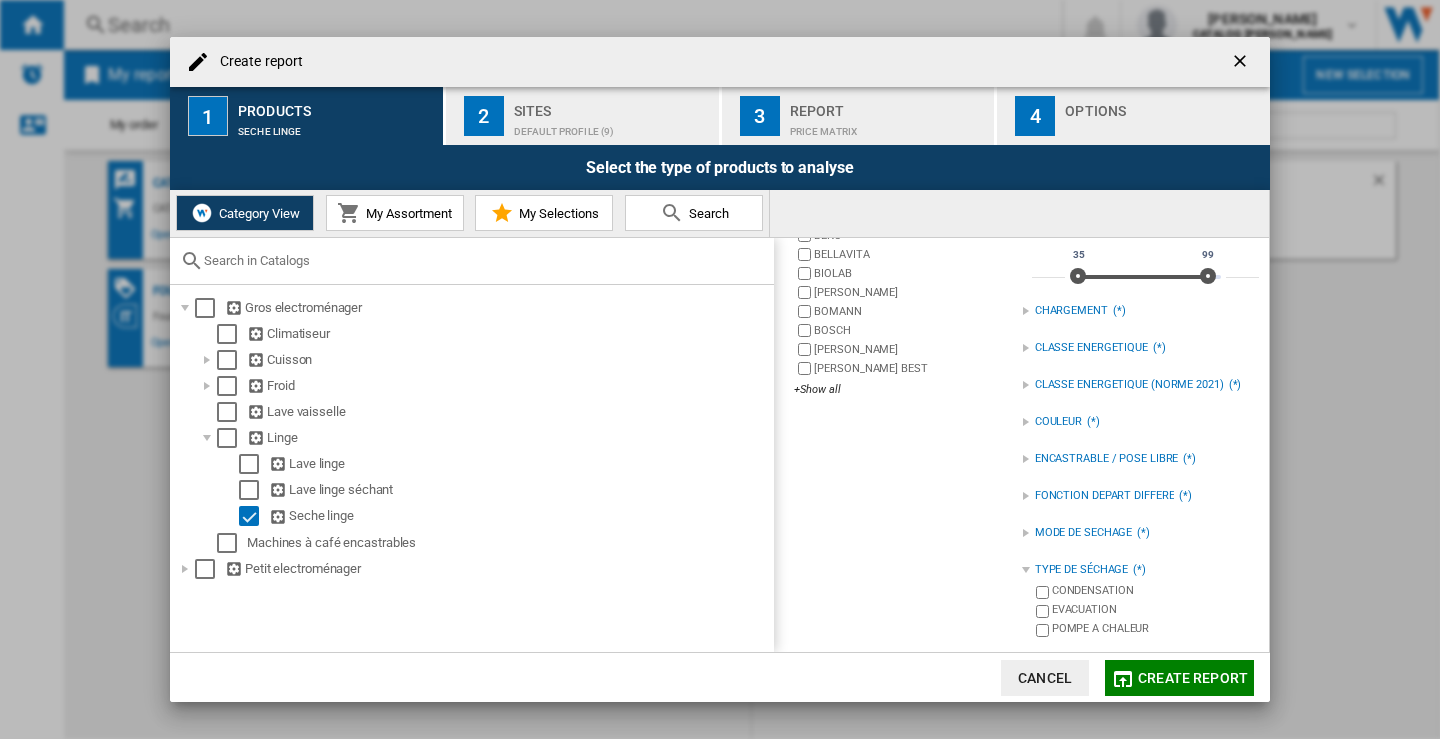 click on "4" at bounding box center (1035, 116) 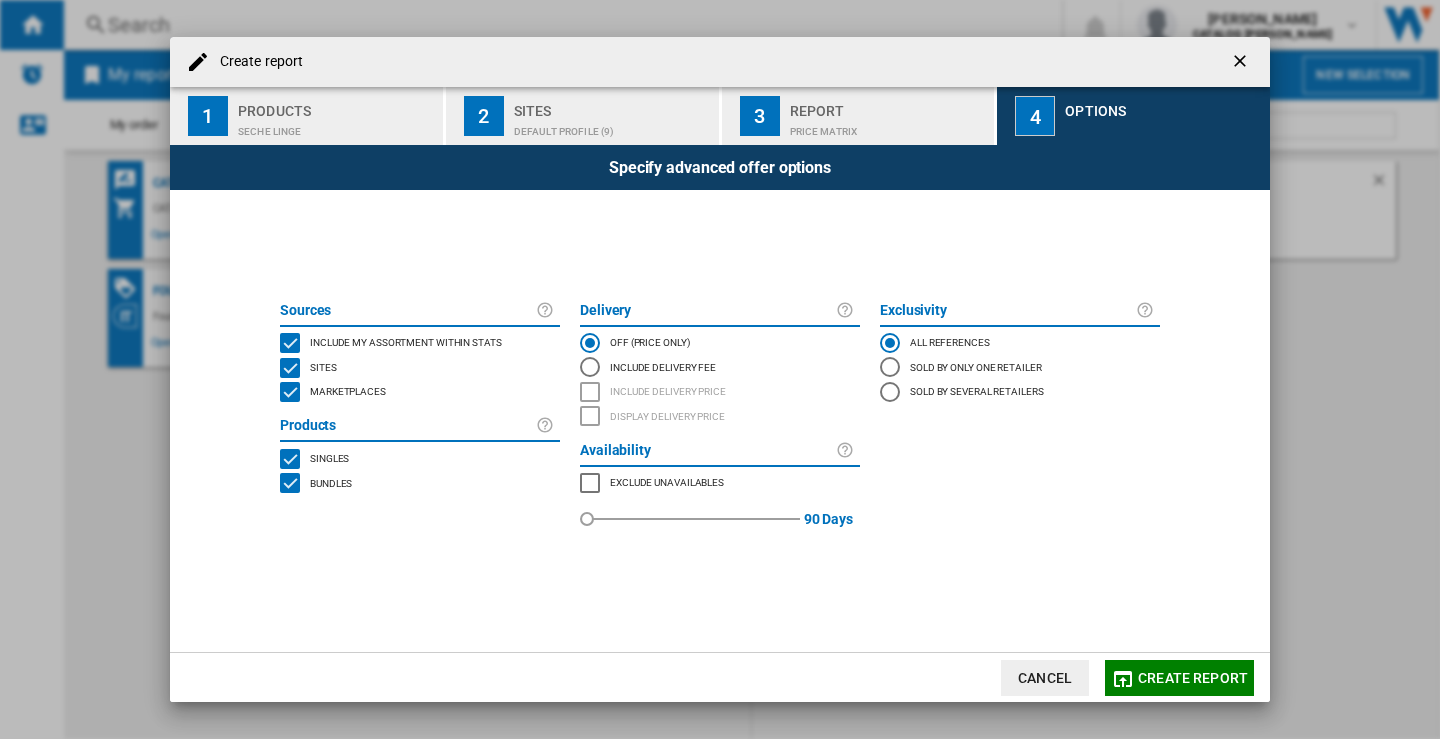 click on "Marketplaces" 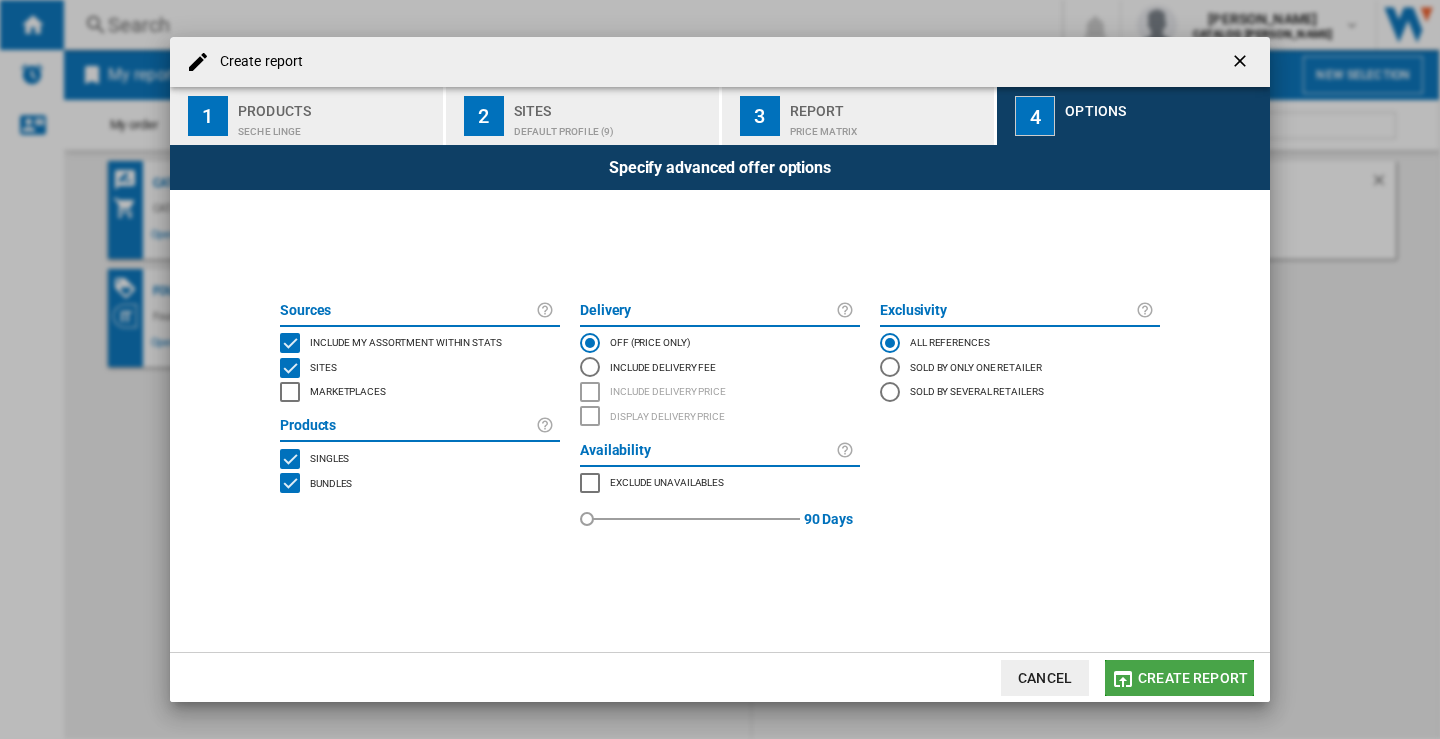 click on "Create report" 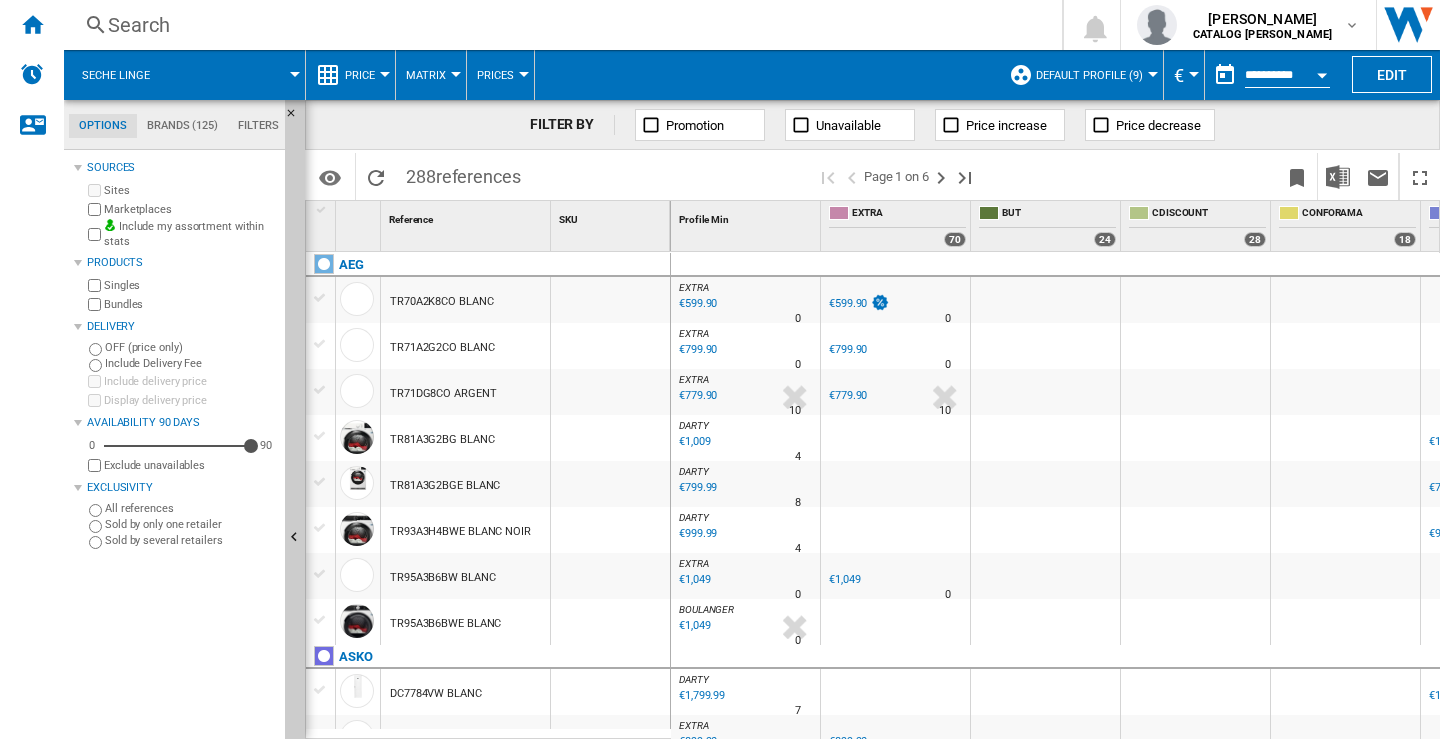 click on "TR70A2K8CO BLANC" at bounding box center [441, 302] 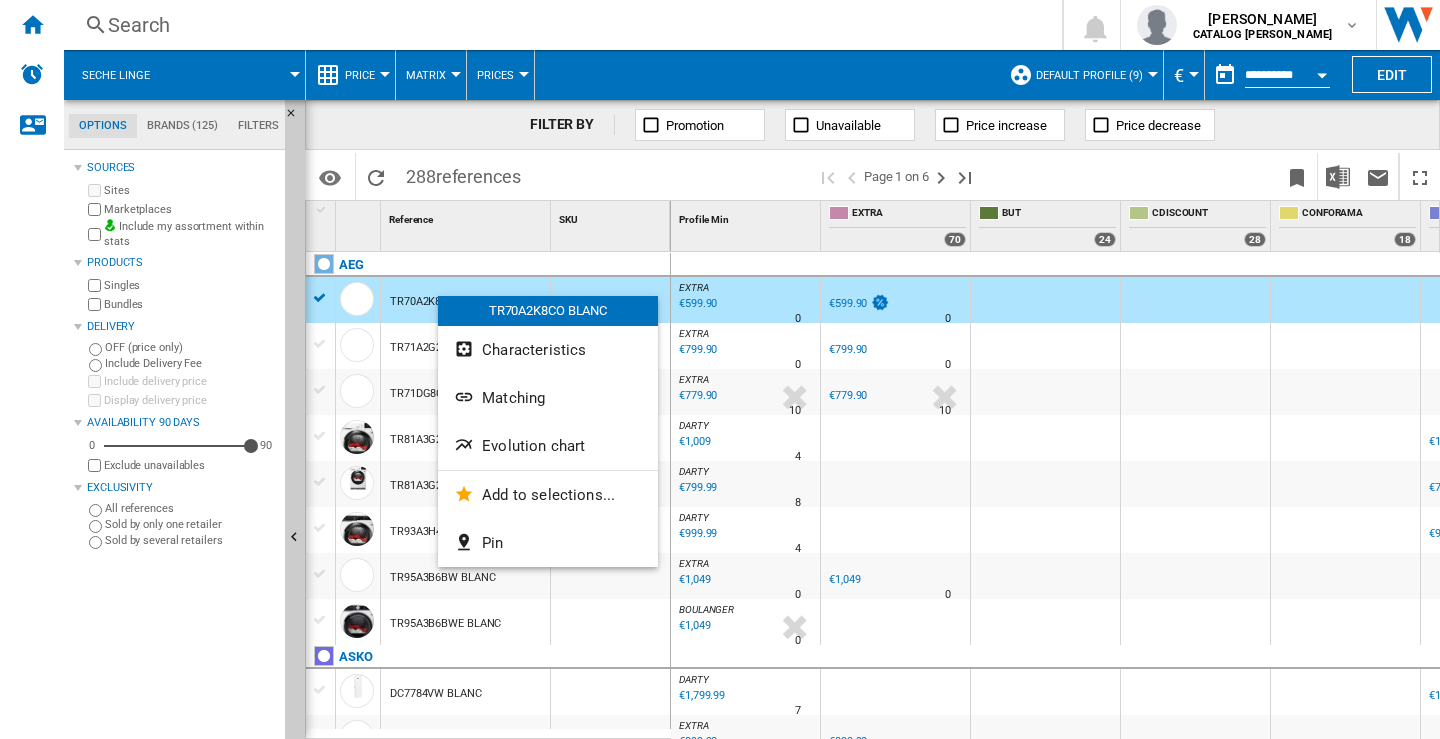 click on "Matching" at bounding box center [548, 398] 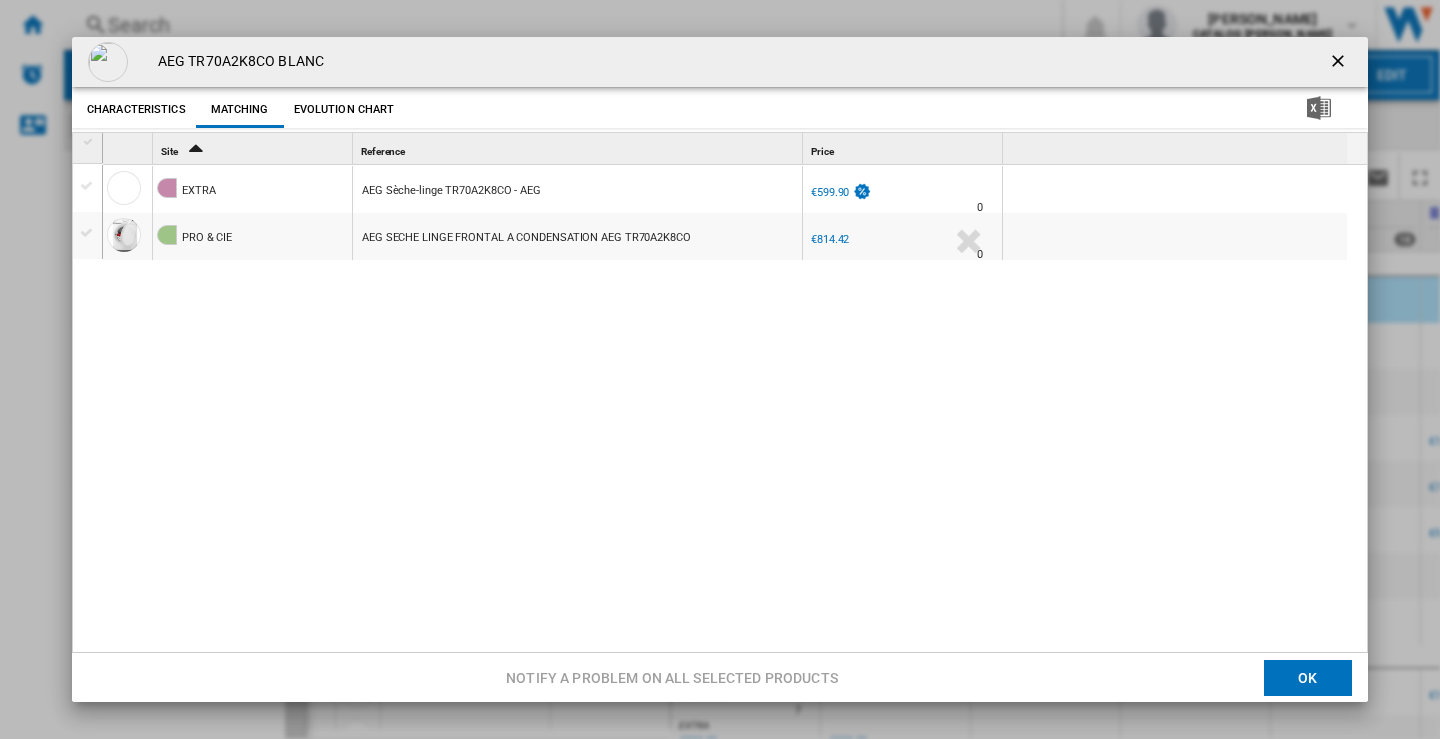 click on "AEG TR70A2K8CO BLANC" at bounding box center [236, 62] 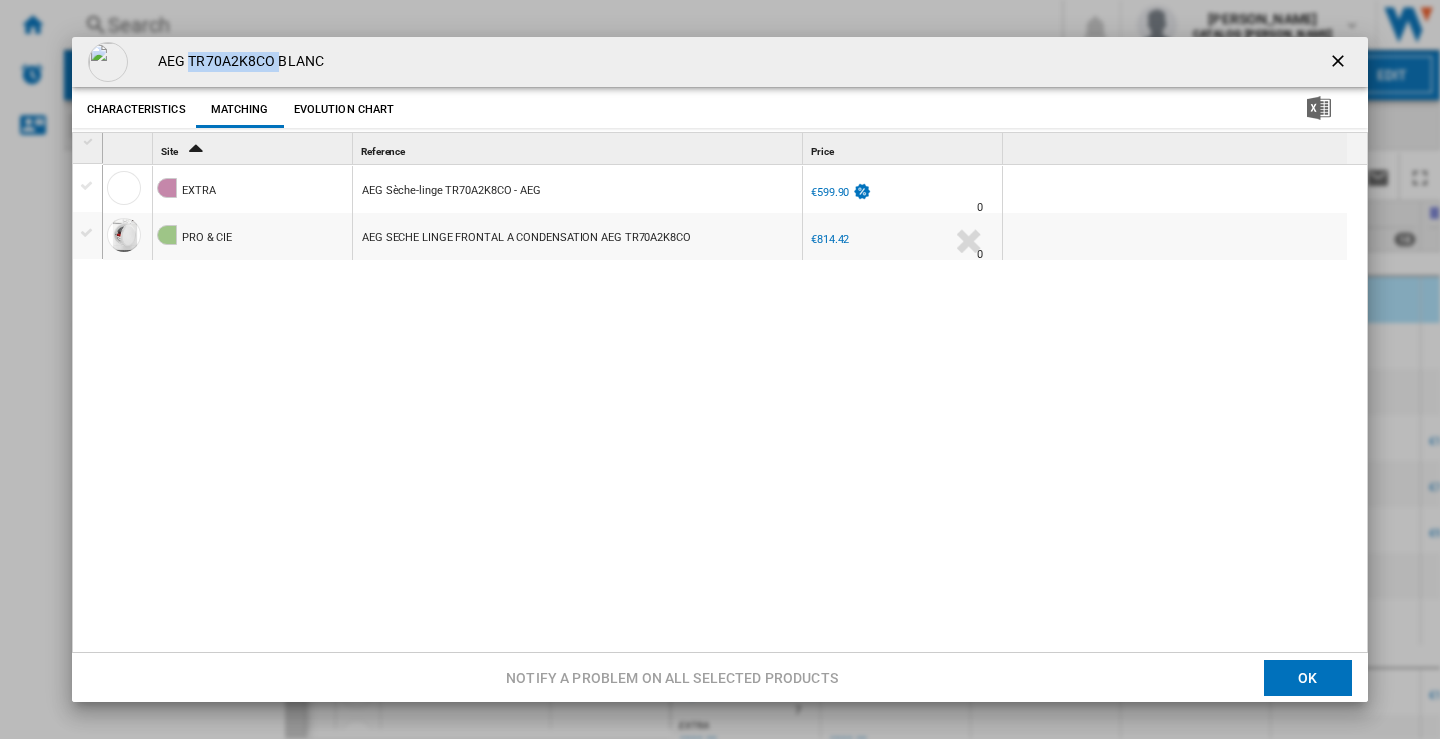click on "AEG TR70A2K8CO BLANC" at bounding box center [236, 62] 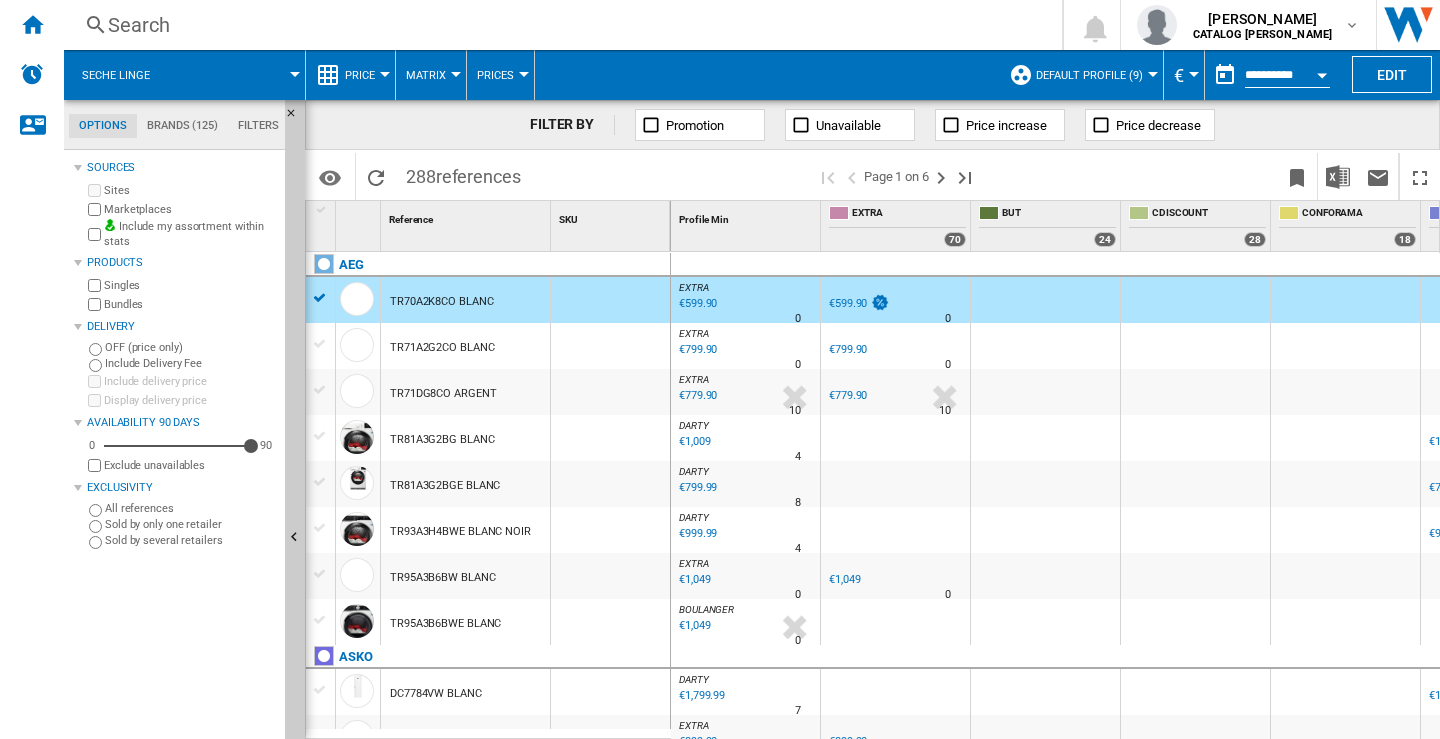 click on "Filters" 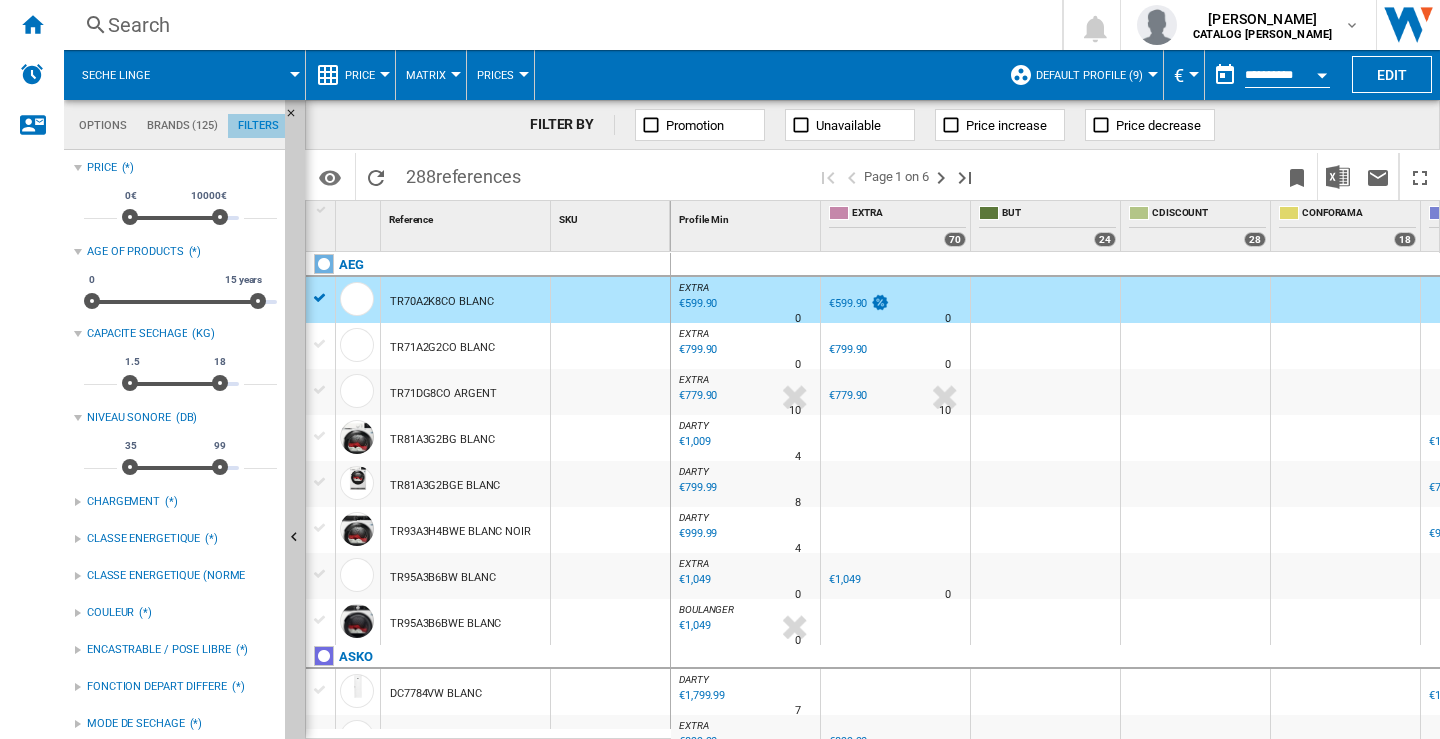 scroll, scrollTop: 130, scrollLeft: 0, axis: vertical 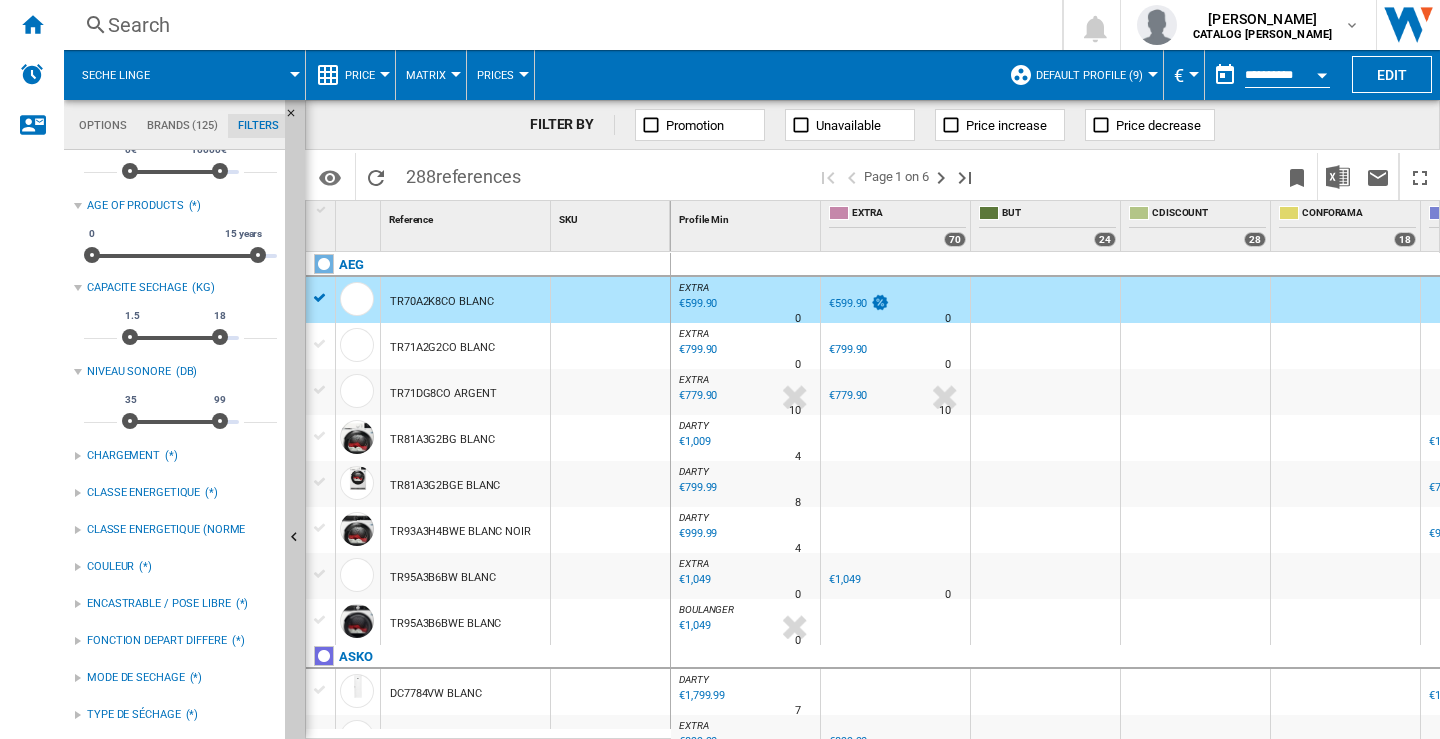 click on "Price
(*)
*
0€   10000€   0€   10000€
*****
Age of products
(*)
0   15 years   0   15 years
CAPACITE SECHAGE
(KG)
***
1.5   18   1.5   18
**
NIVEAU SONORE
(DB)
**
35   99   35   99
**
CHARGEMENT
(*)
CLASSE ENERGETIQUE
(*)
CLASSE ENERGETIQUE (NORME 2021)
(*)
COULEUR
(*)
ENCASTRABLE / POSE LIBRE
(*)
(*)" at bounding box center [184, 444] 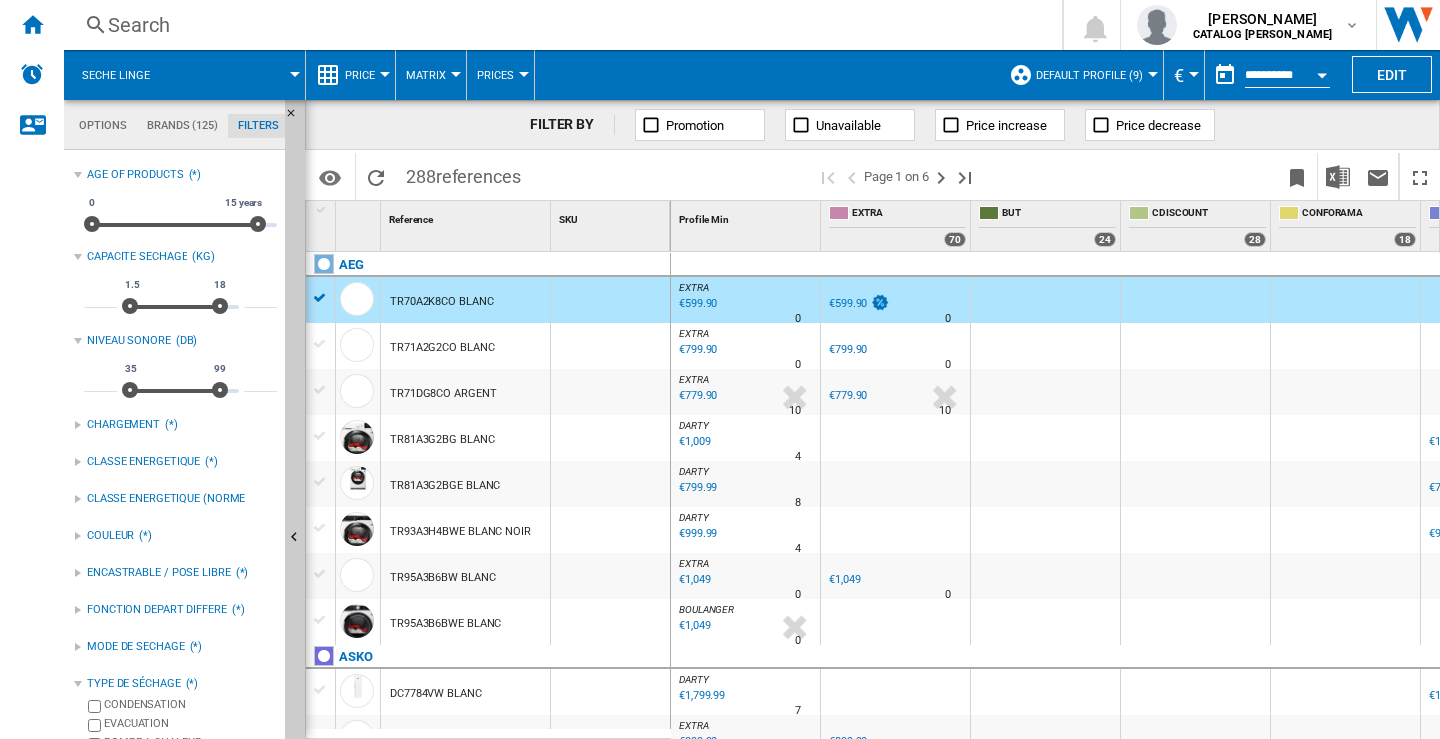 scroll, scrollTop: 94, scrollLeft: 0, axis: vertical 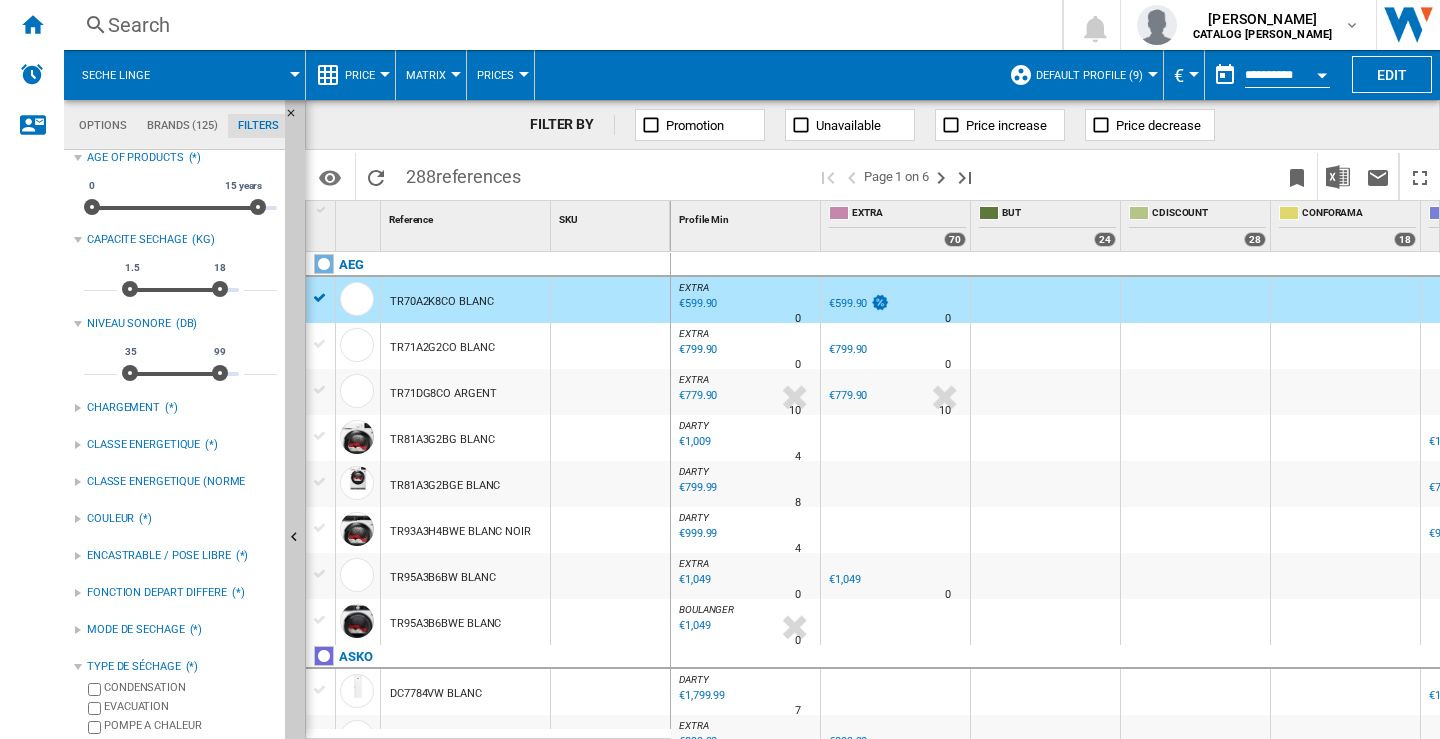 click on "EVACUATION" at bounding box center (190, 708) 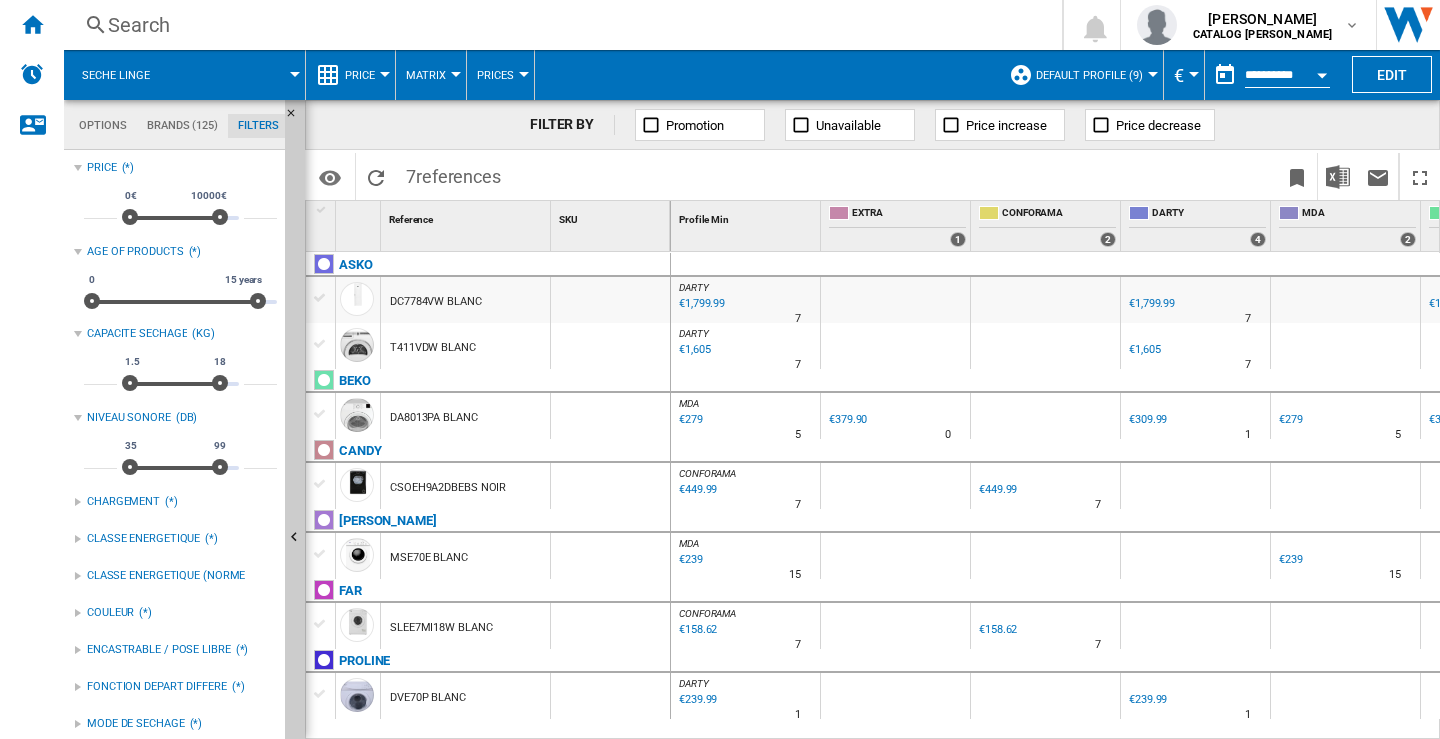 click on "DA8013PA BLANC" at bounding box center (434, 418) 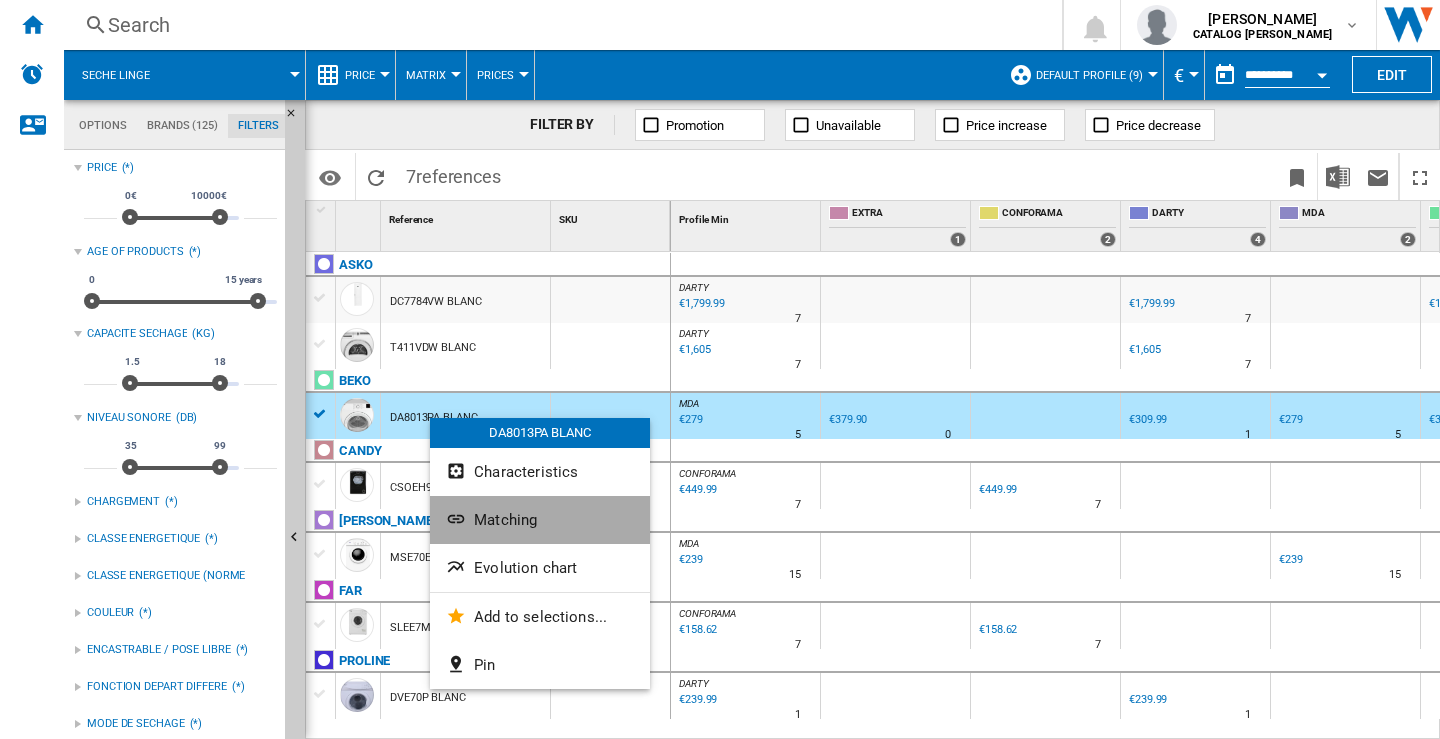 click on "Matching" at bounding box center (505, 520) 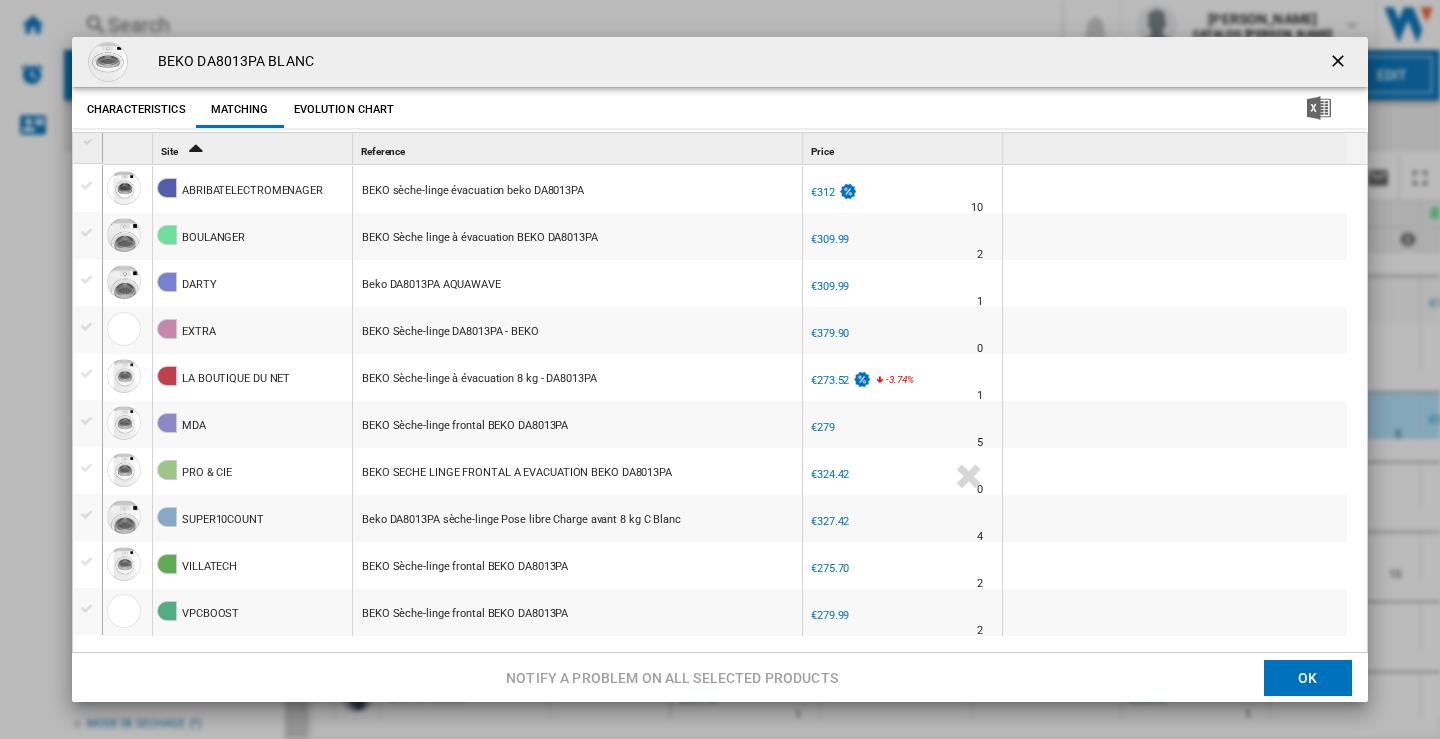 click on "BEKO DA8013PA BLANC" at bounding box center (231, 62) 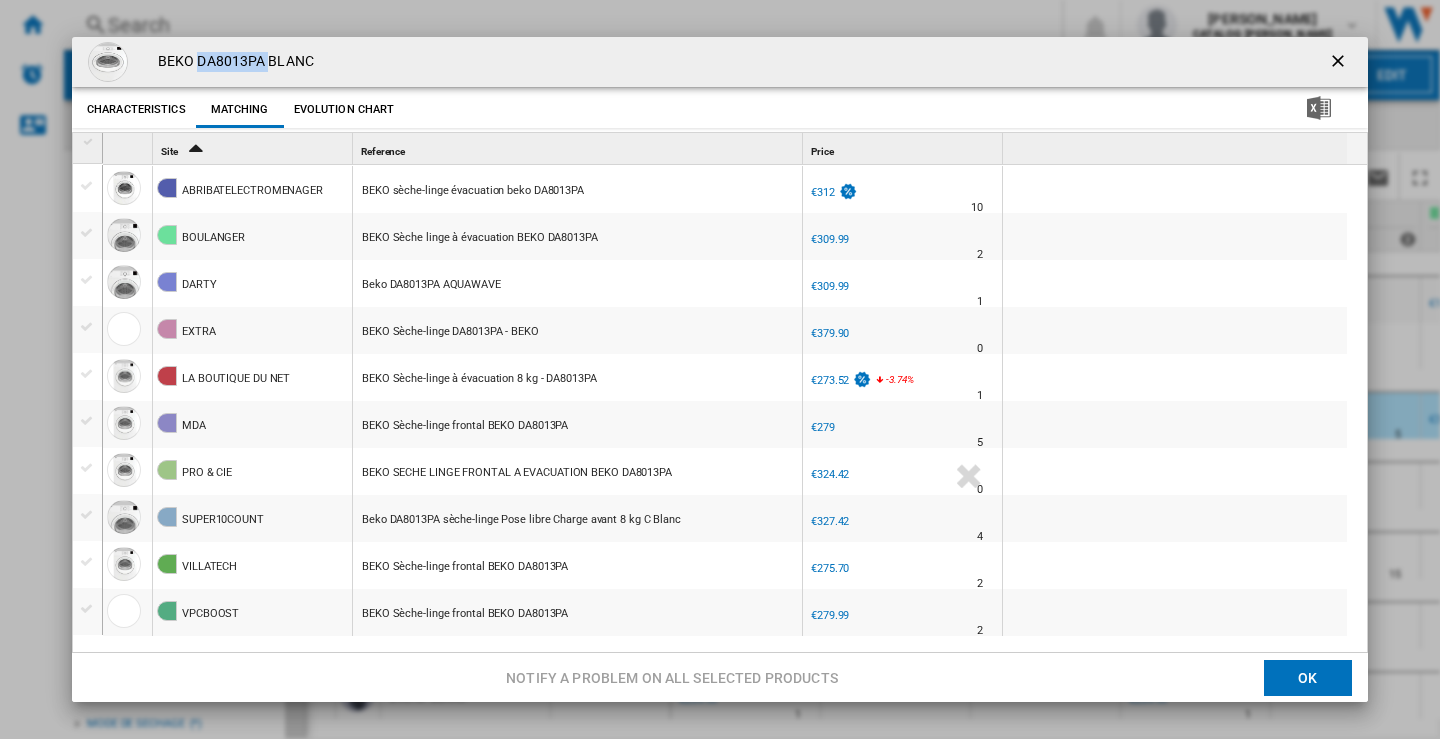 click on "BEKO DA8013PA BLANC" at bounding box center (231, 62) 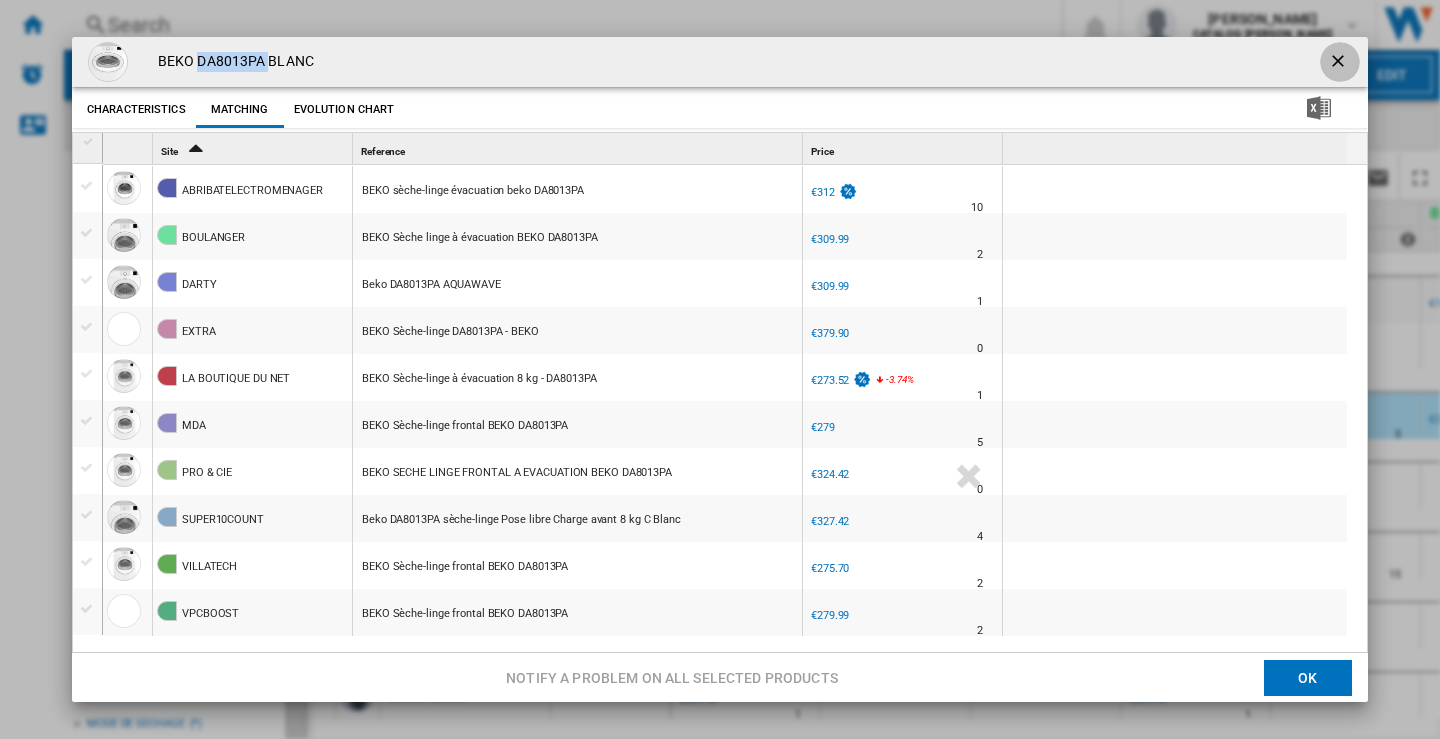 click at bounding box center (1340, 63) 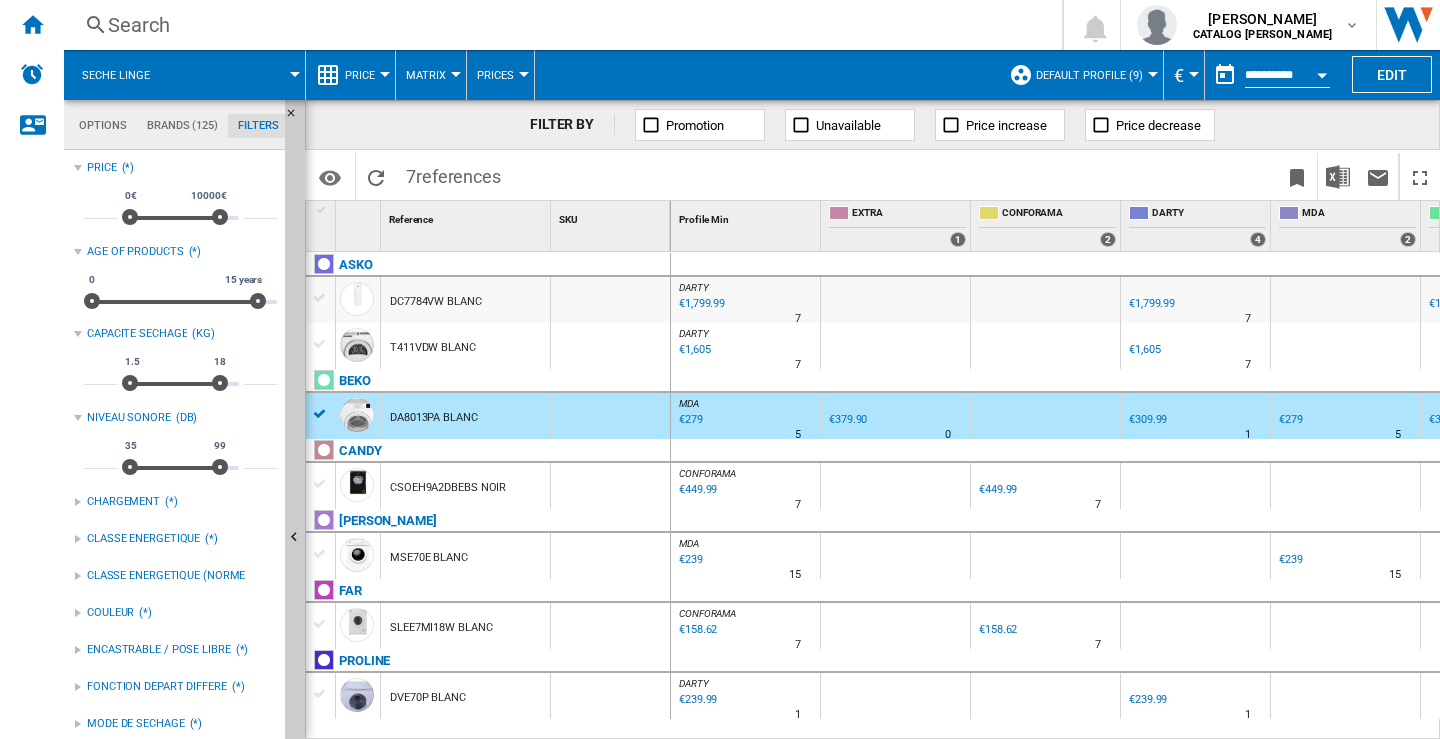click on "MODE DE SECHAGE" at bounding box center [136, 724] 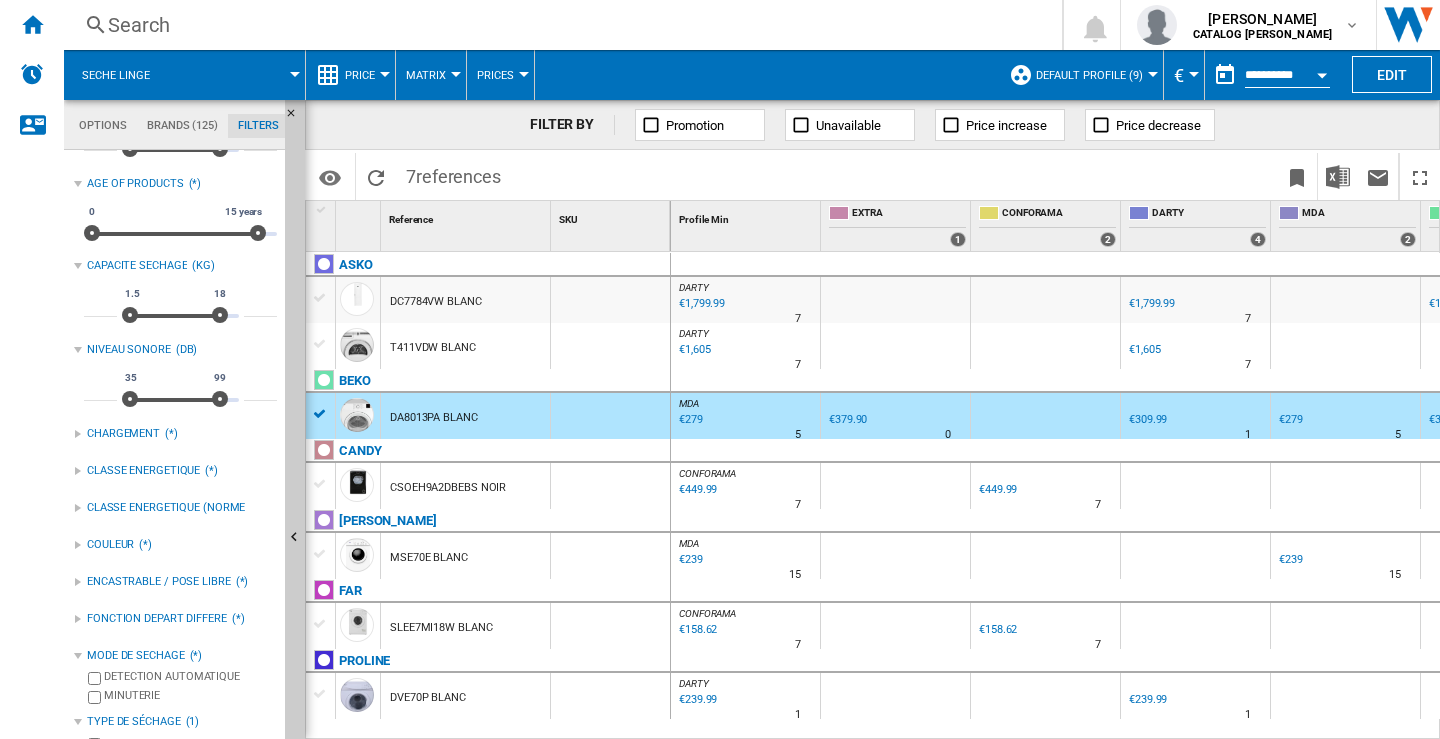 scroll, scrollTop: 123, scrollLeft: 0, axis: vertical 